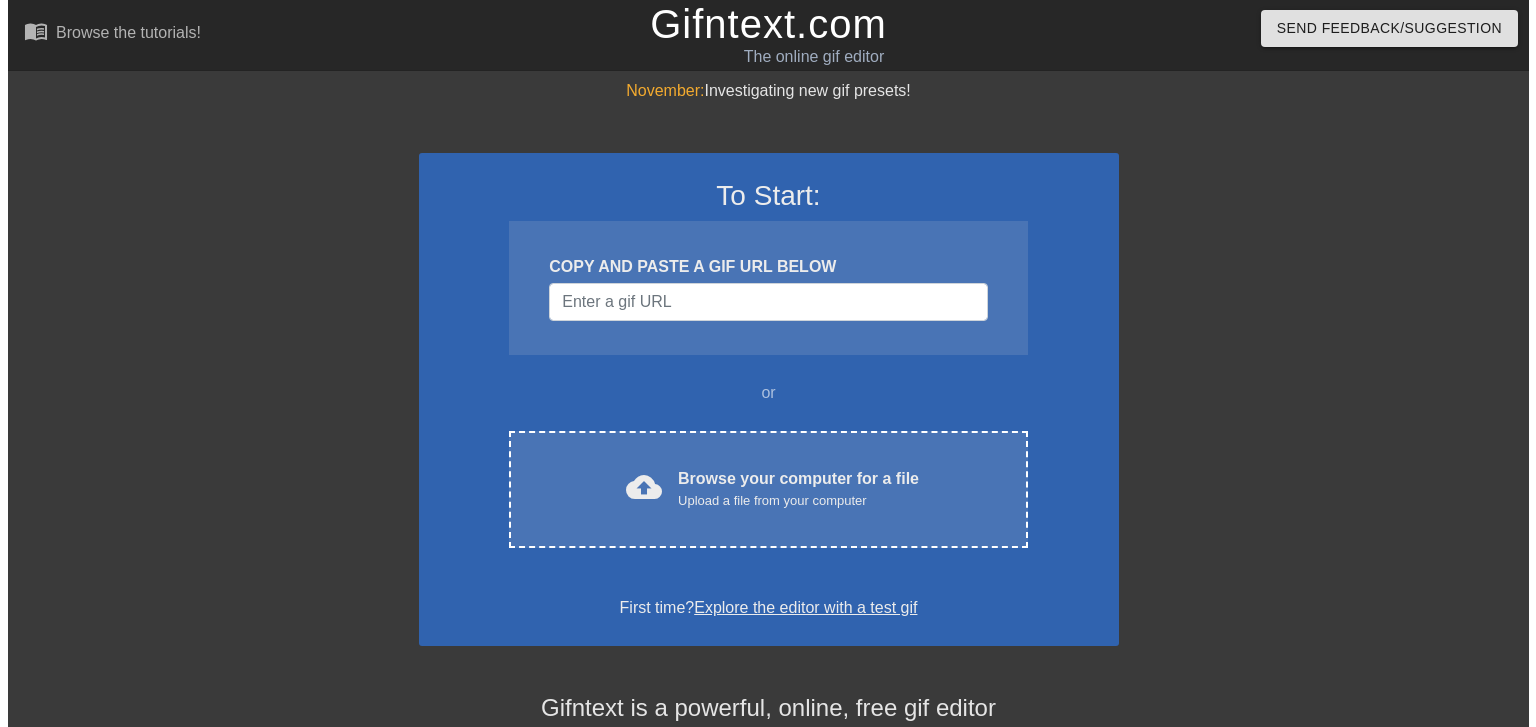 scroll, scrollTop: 0, scrollLeft: 0, axis: both 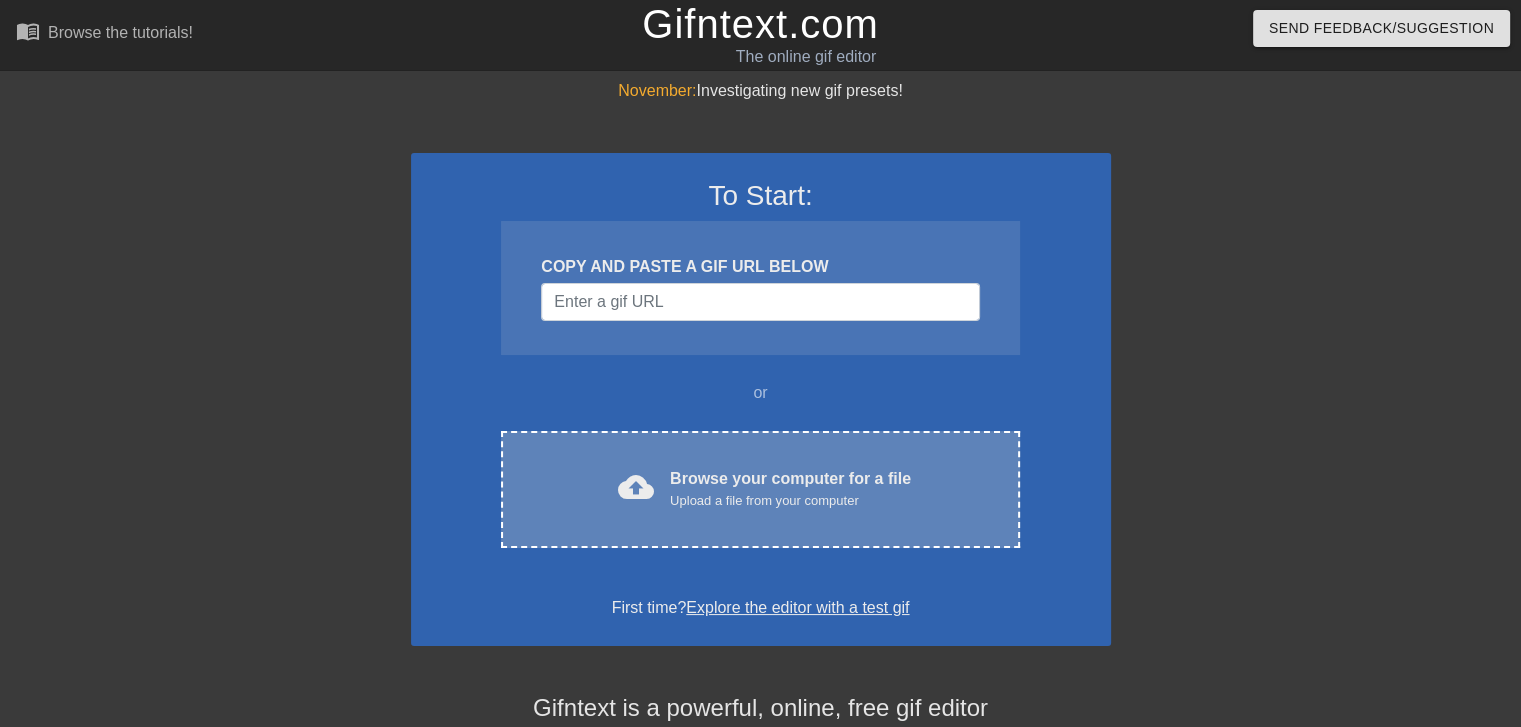 click on "cloud_upload" at bounding box center [636, 487] 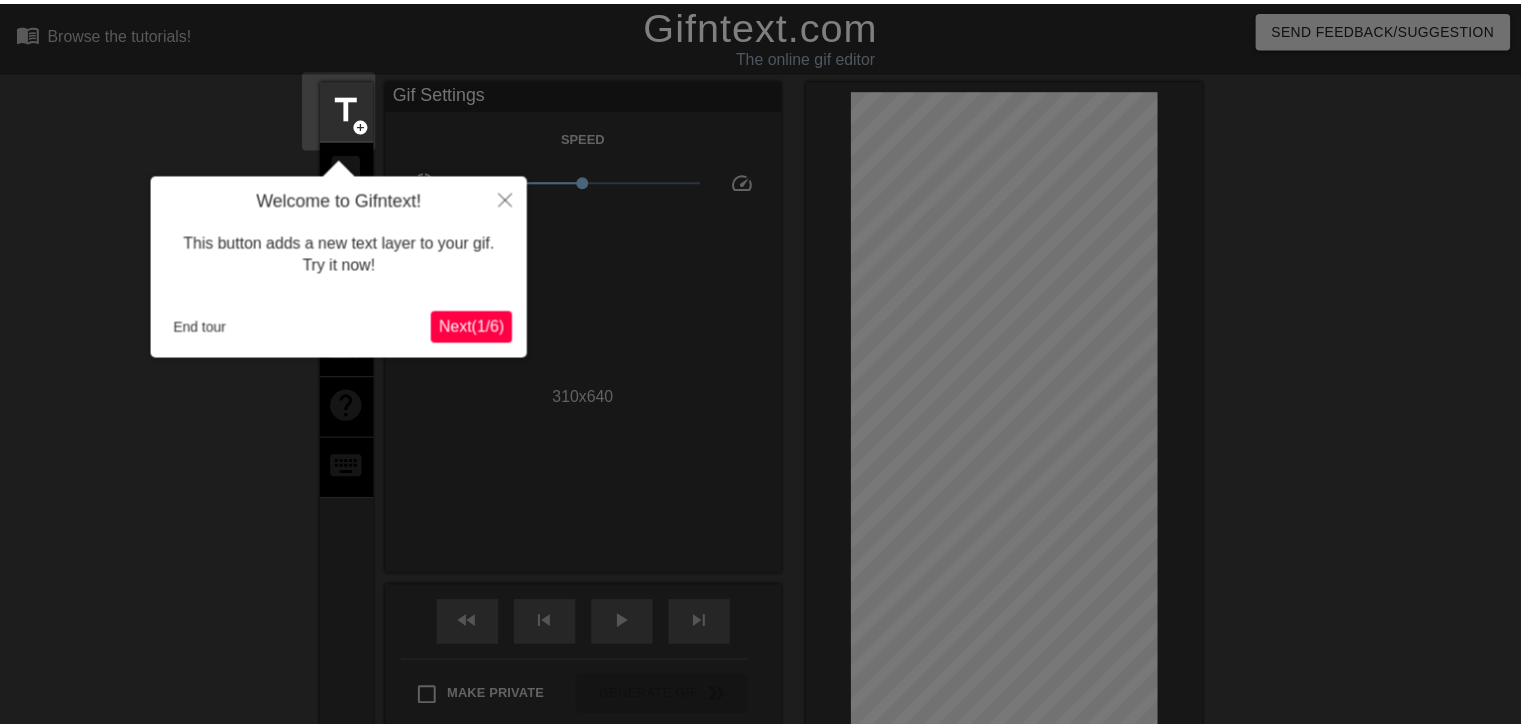 scroll, scrollTop: 48, scrollLeft: 0, axis: vertical 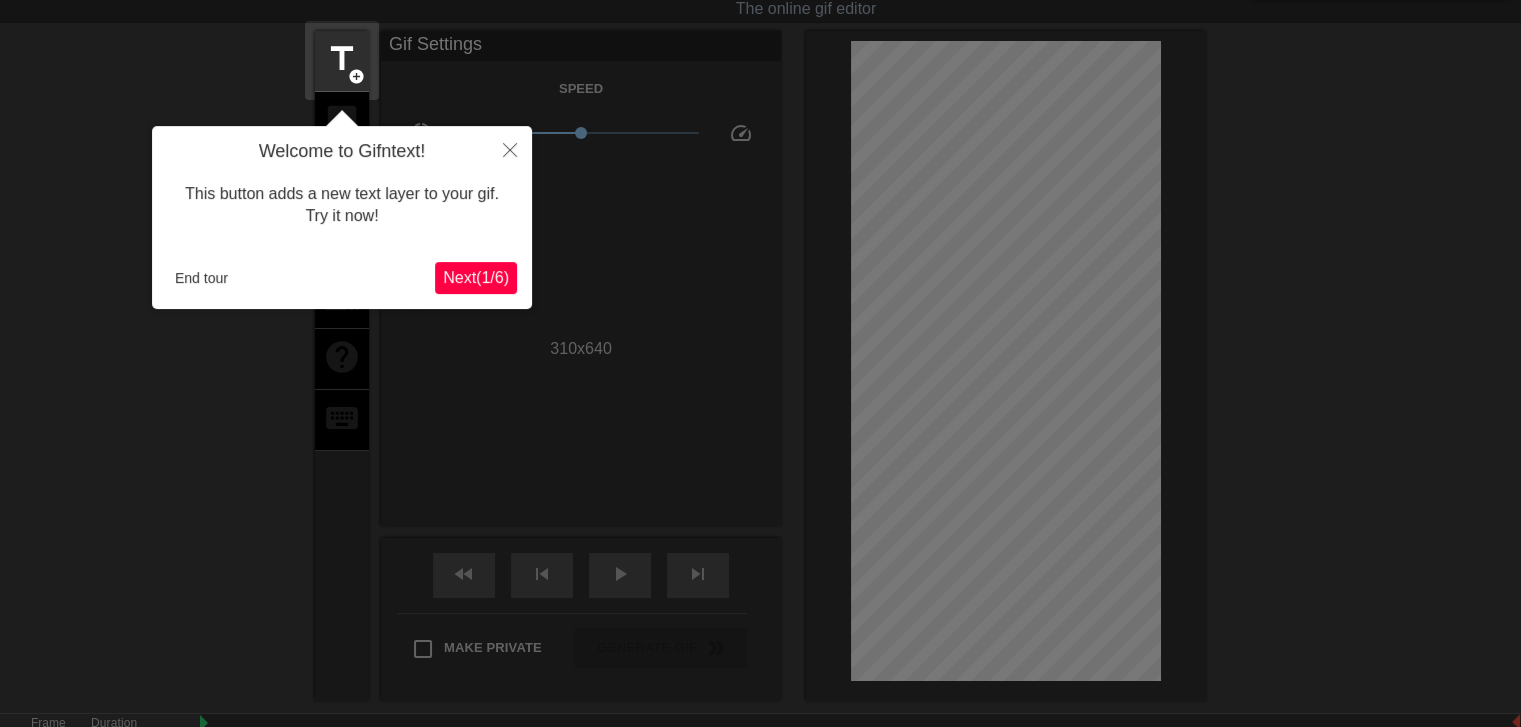 drag, startPoint x: 192, startPoint y: 260, endPoint x: 194, endPoint y: 275, distance: 15.132746 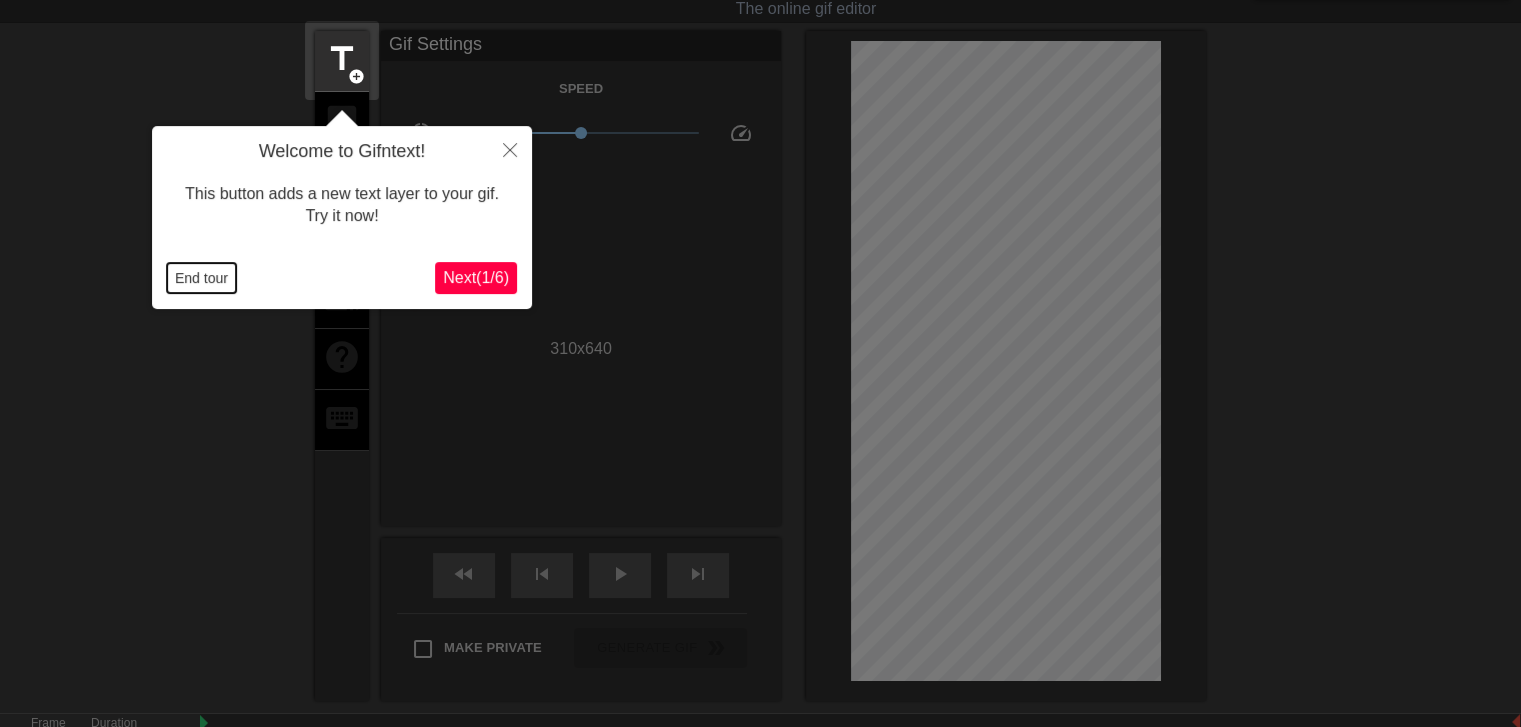 click on "End tour" at bounding box center [201, 278] 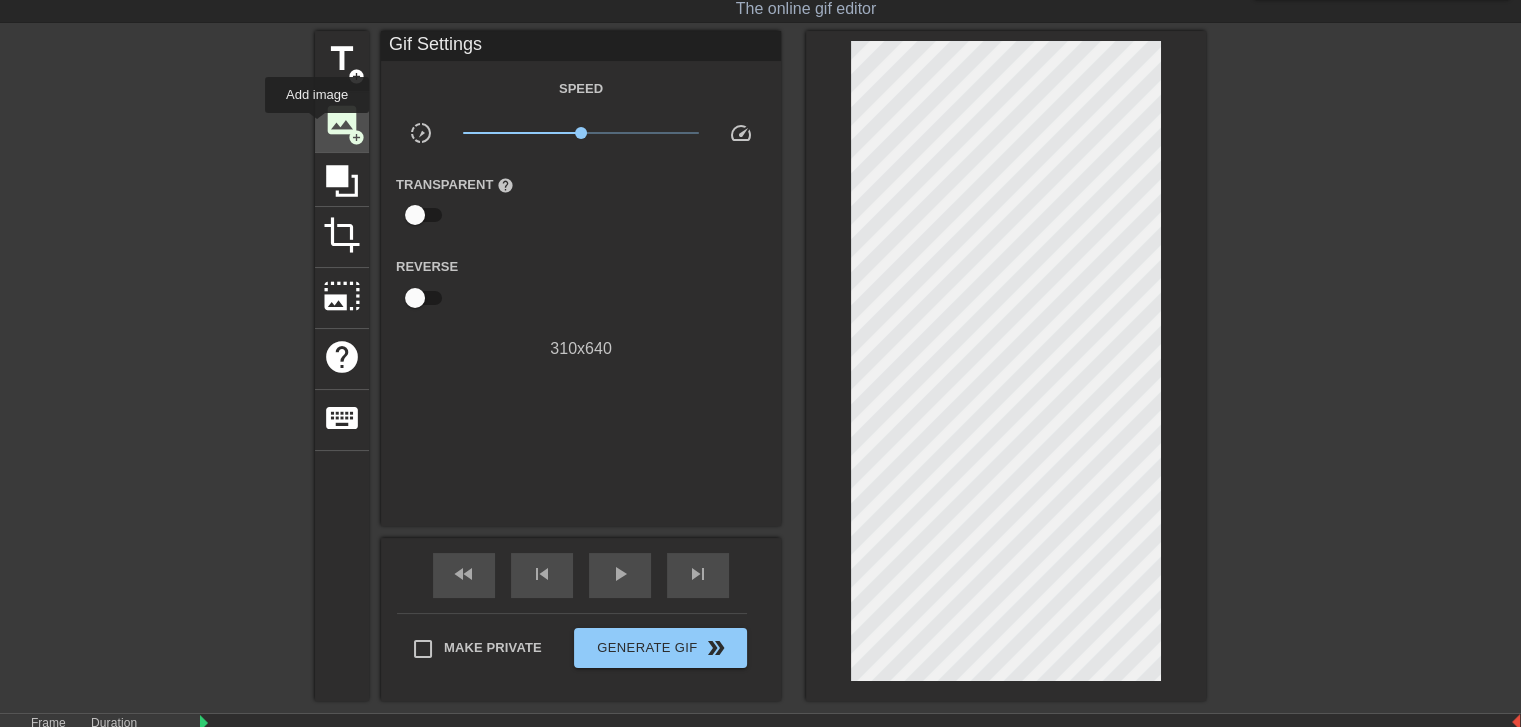 click on "image add_circle" at bounding box center [342, 122] 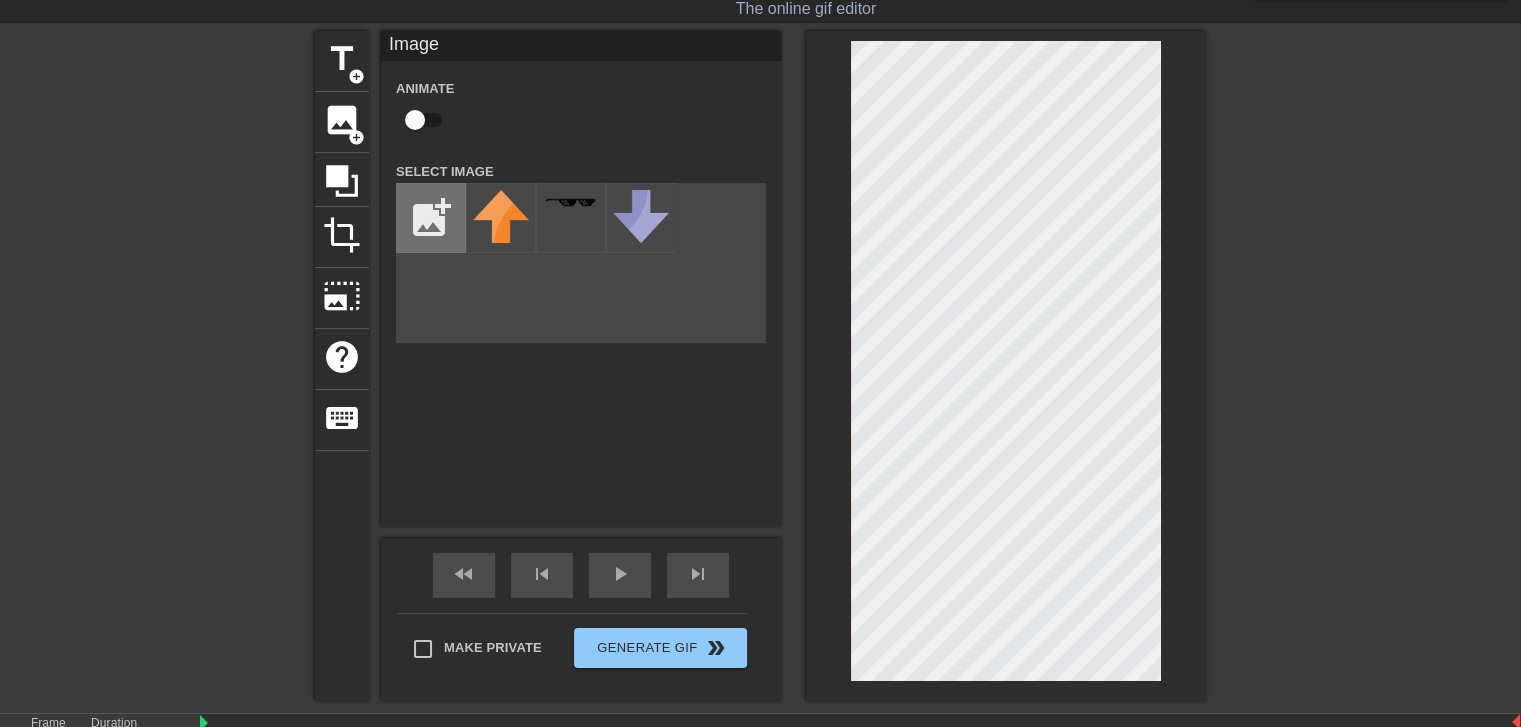 click at bounding box center [431, 218] 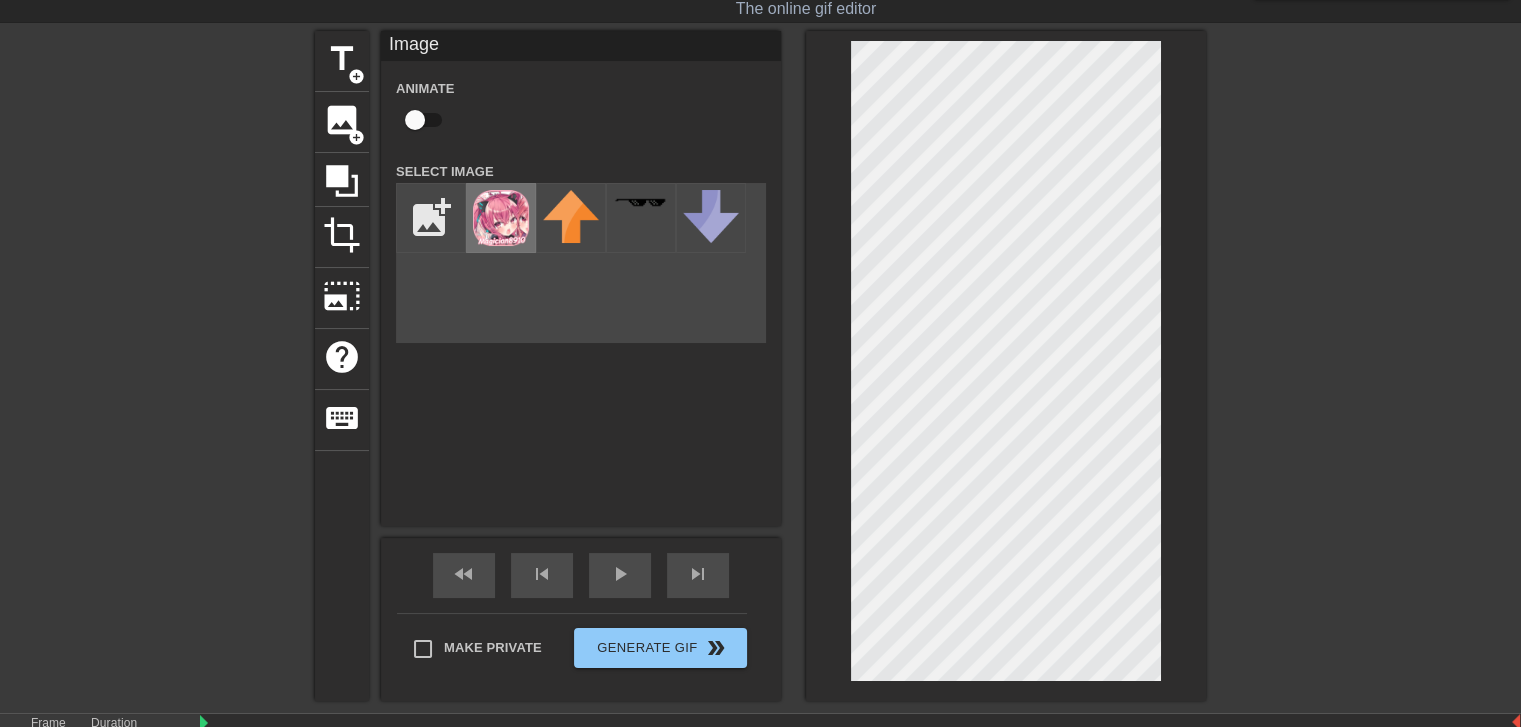 click at bounding box center [501, 218] 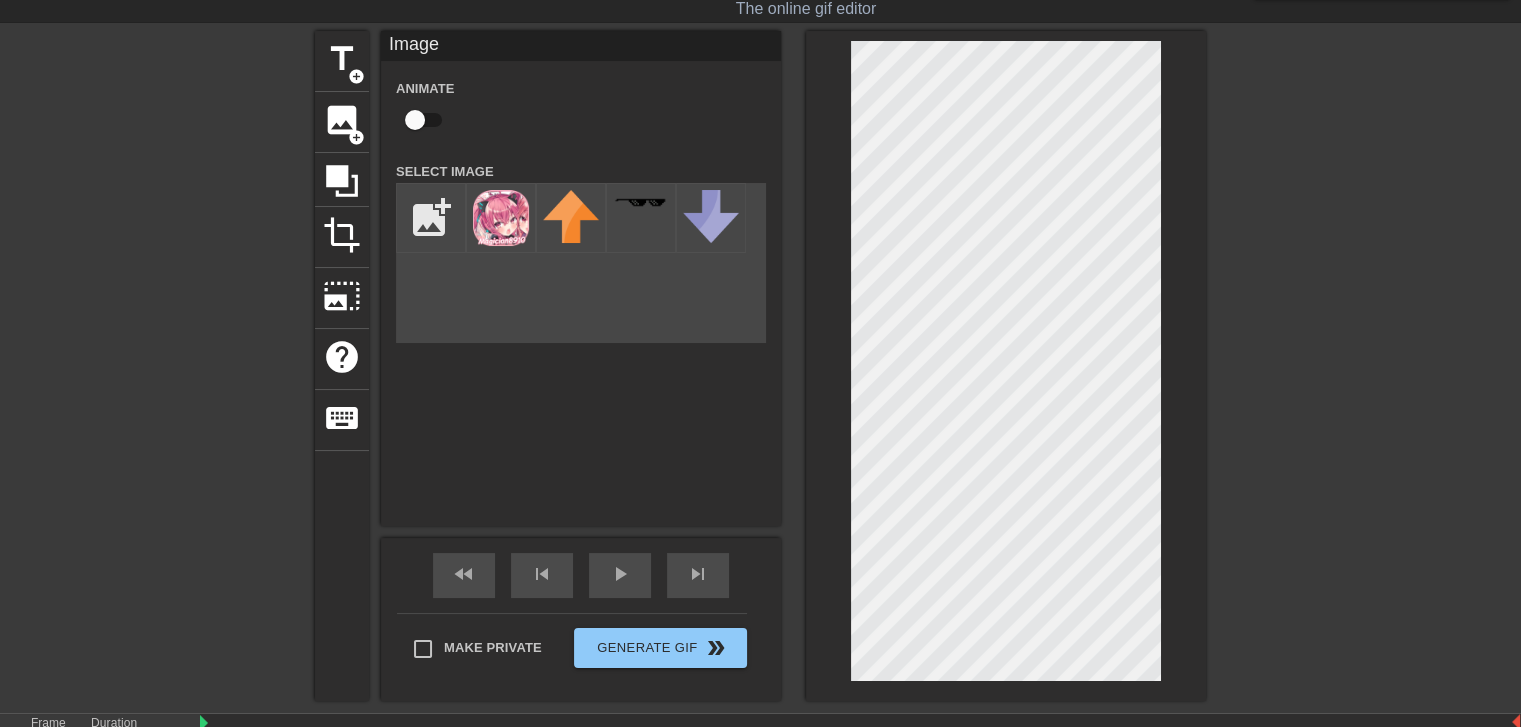 click at bounding box center (415, 120) 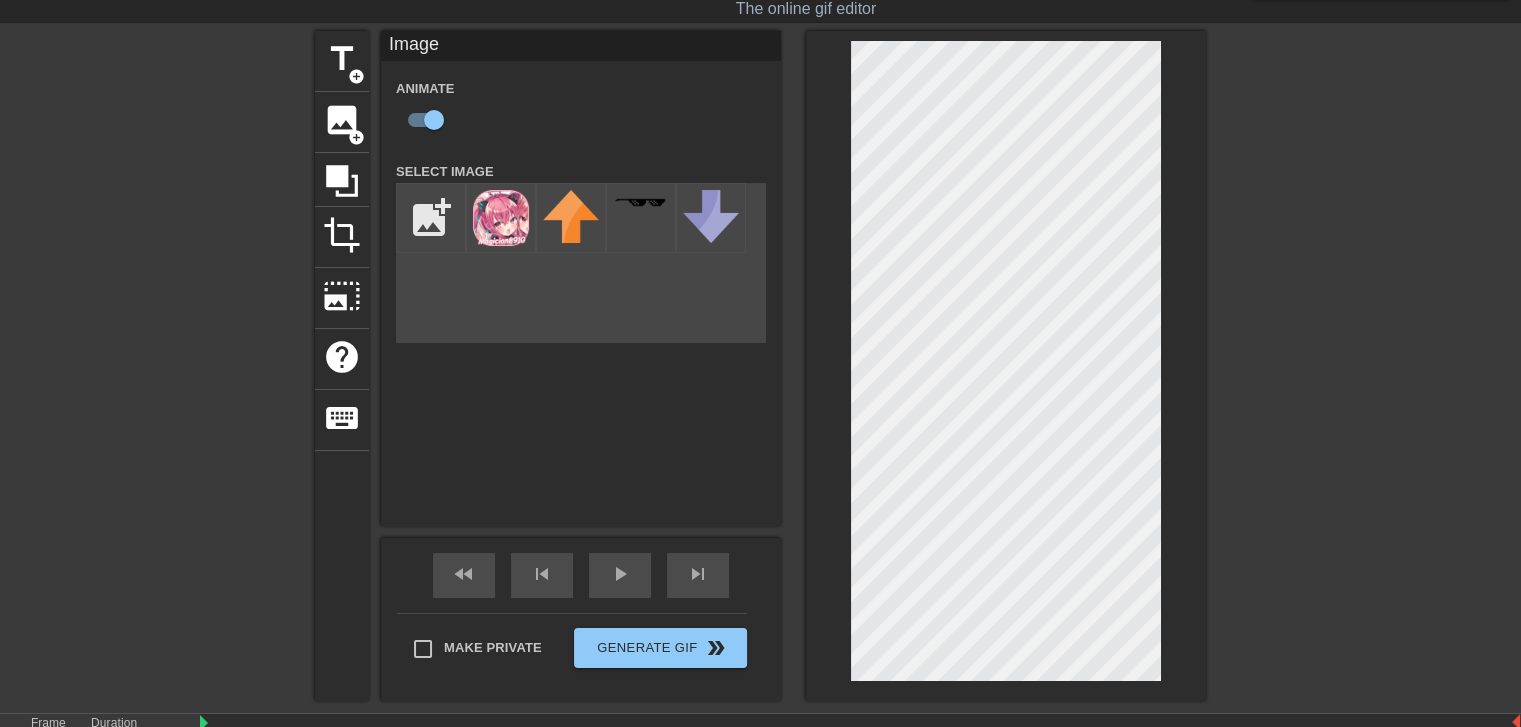 click on "Image Animate Select Image add_photo_alternate" at bounding box center [581, 278] 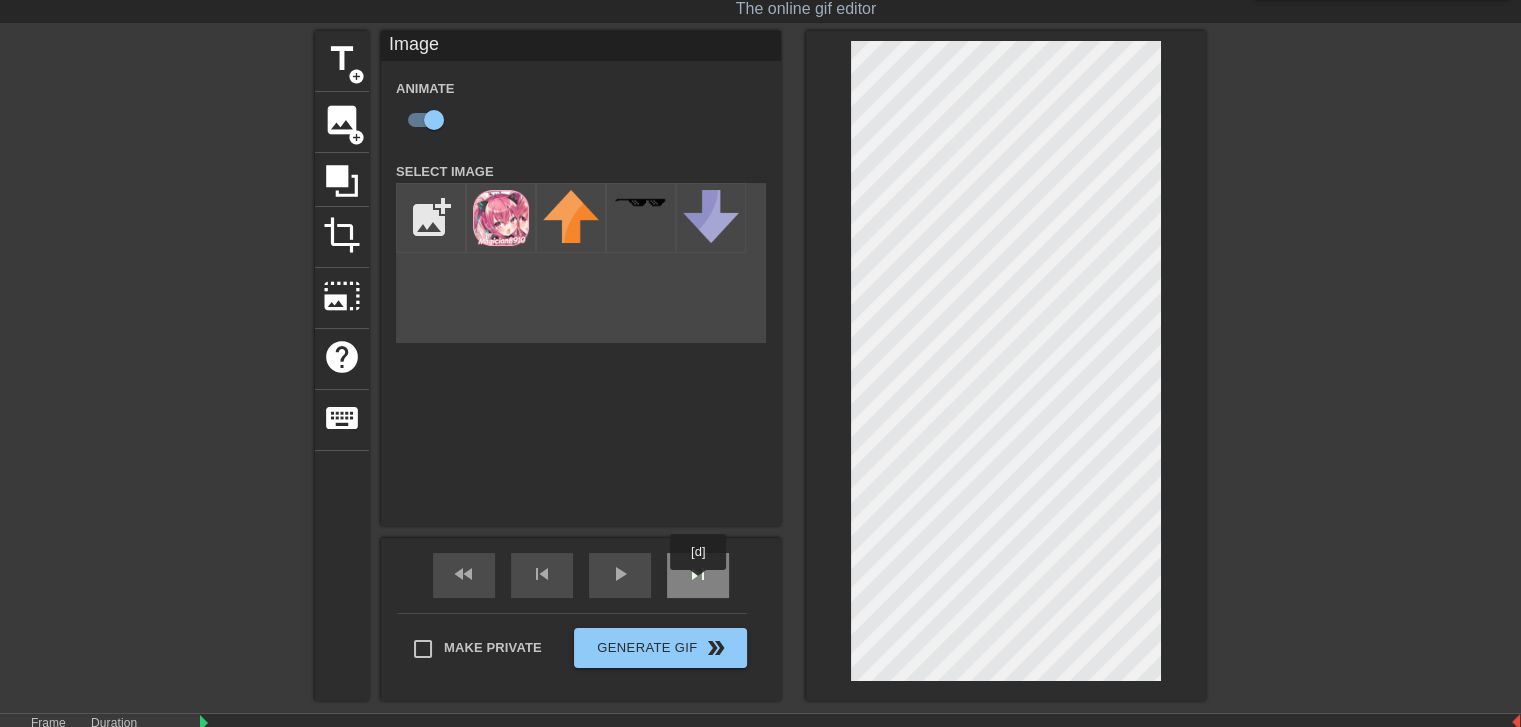 click on "skip_next" at bounding box center (698, 574) 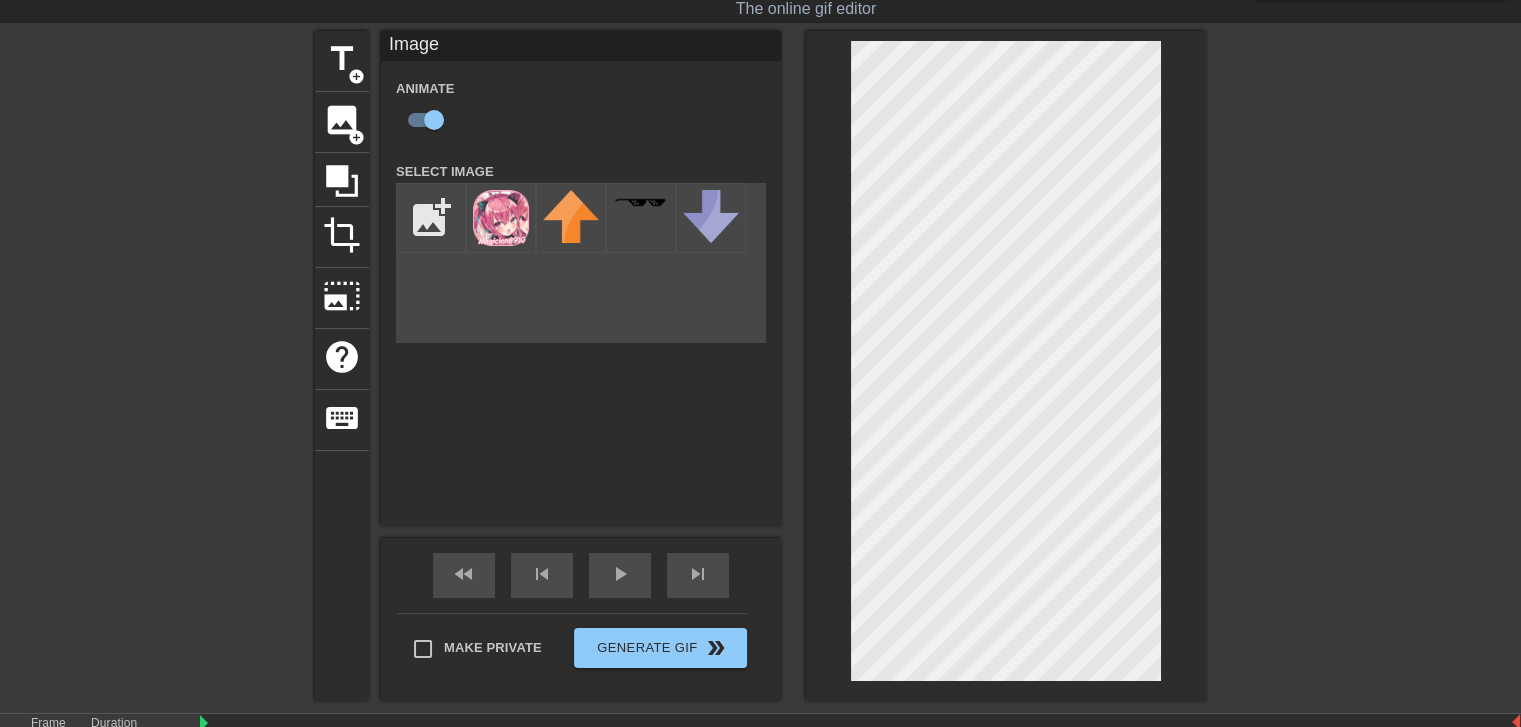 click on "Image Animate Select Image add_photo_alternate" at bounding box center (581, 278) 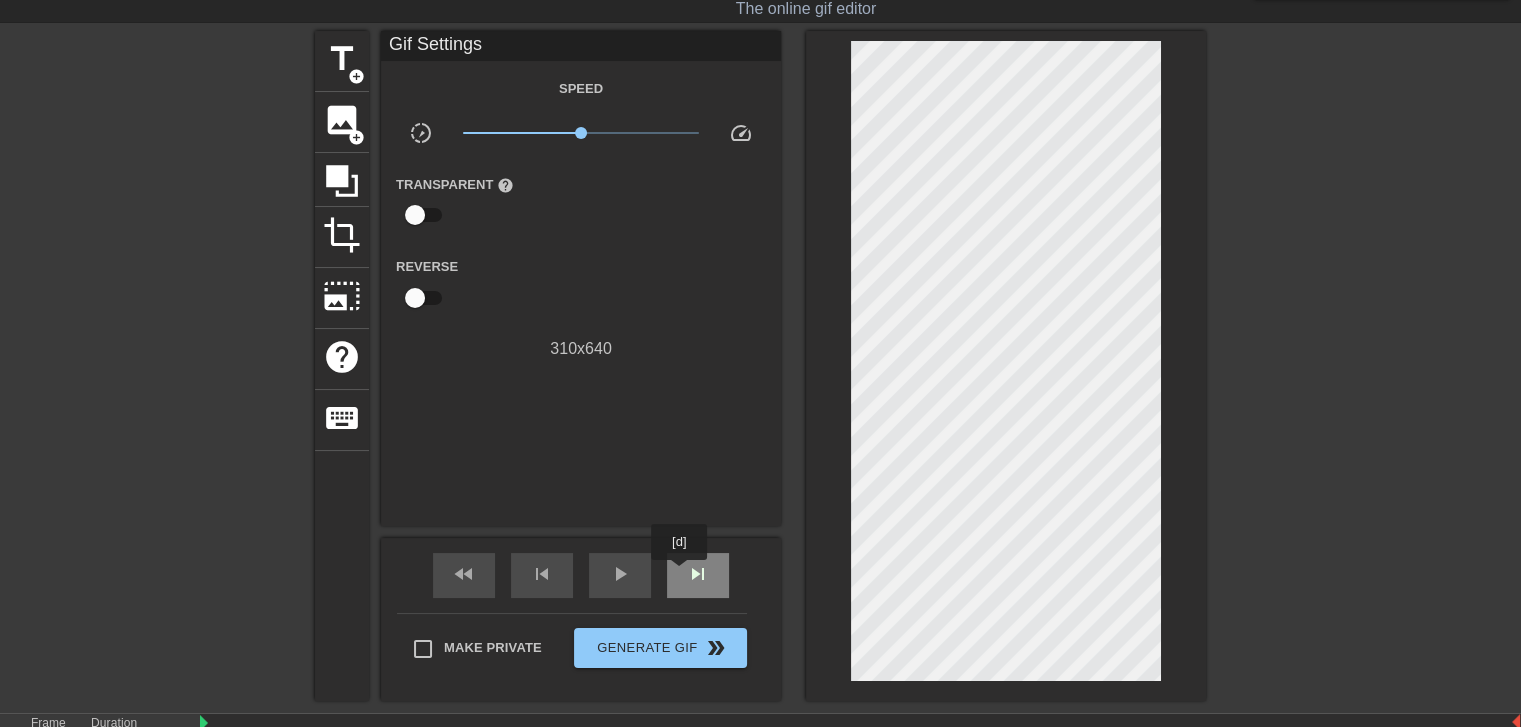 click on "skip_next" at bounding box center [698, 575] 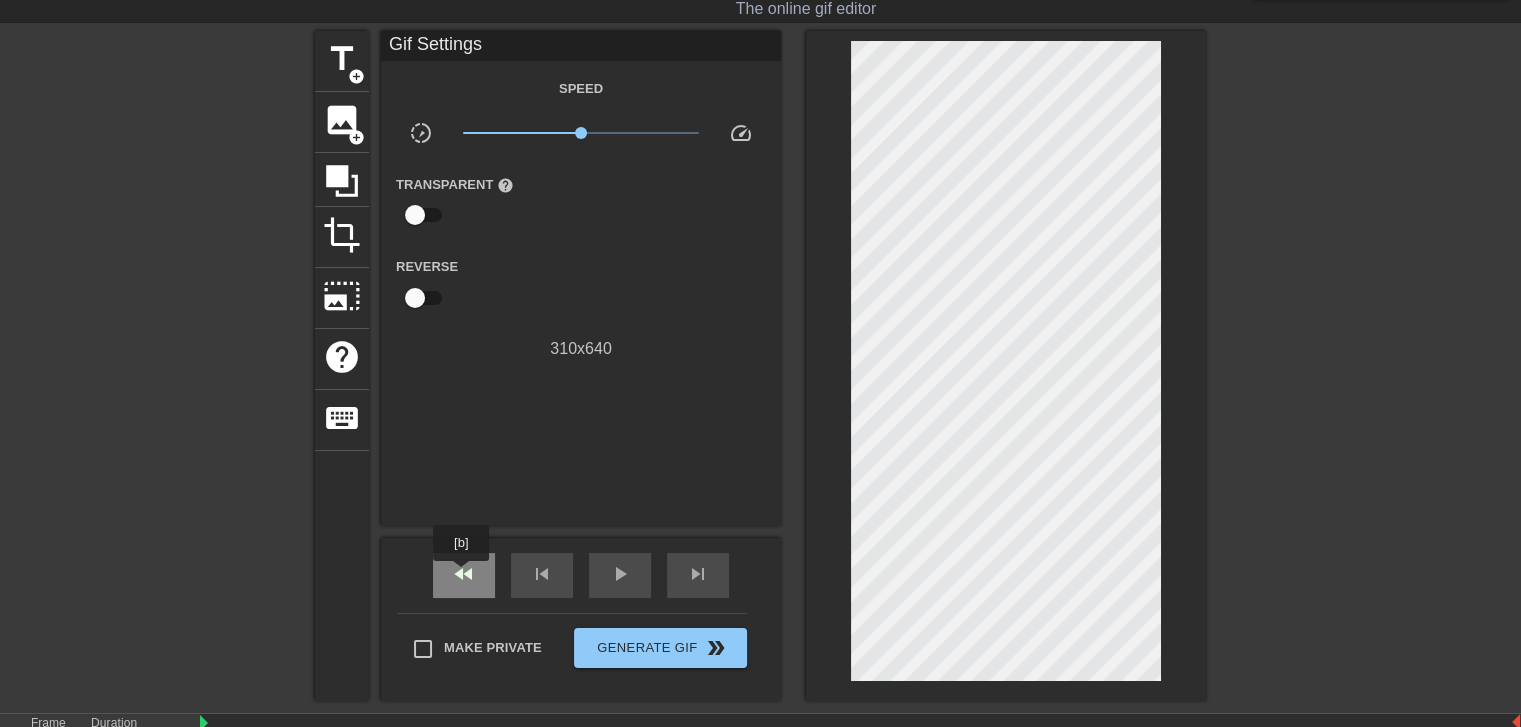click on "fast_rewind" at bounding box center (464, 574) 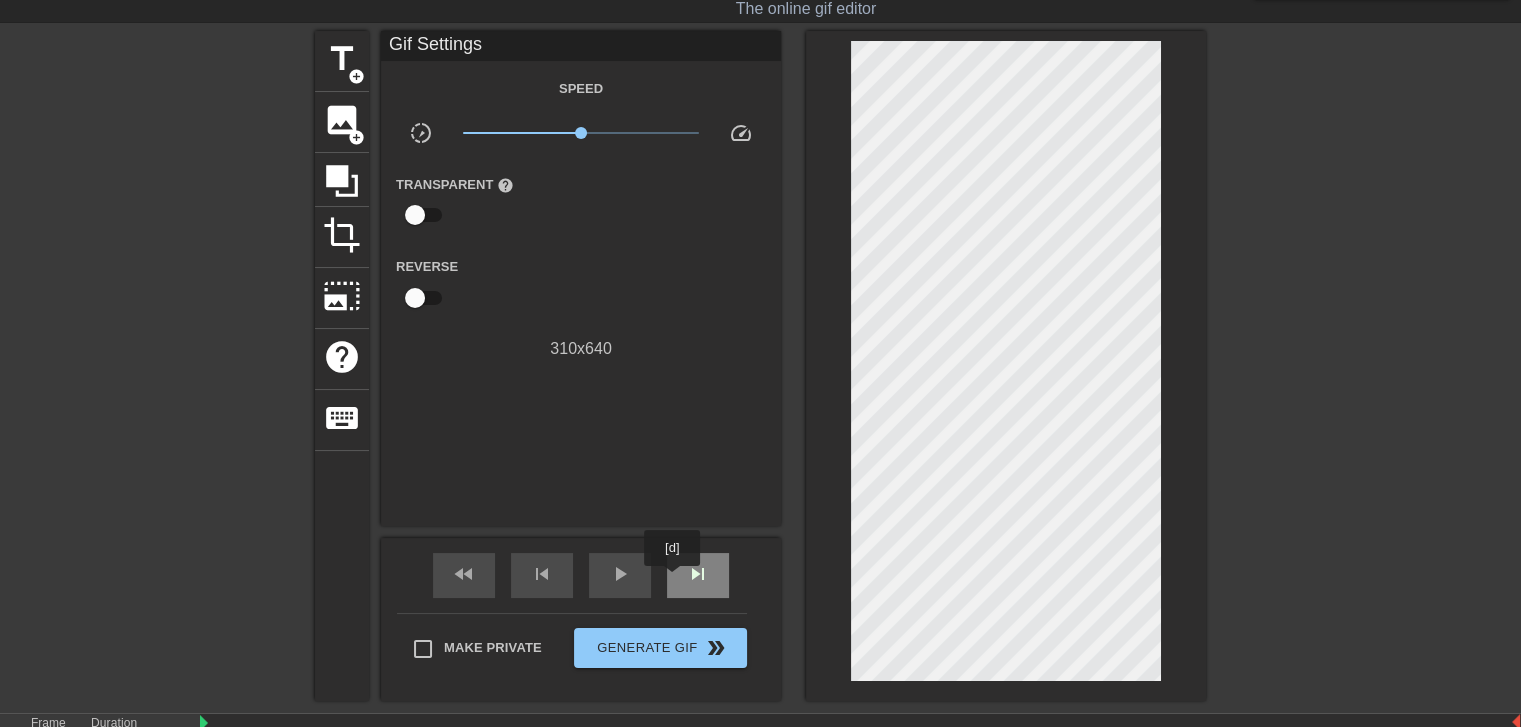 click on "skip_next" at bounding box center (698, 575) 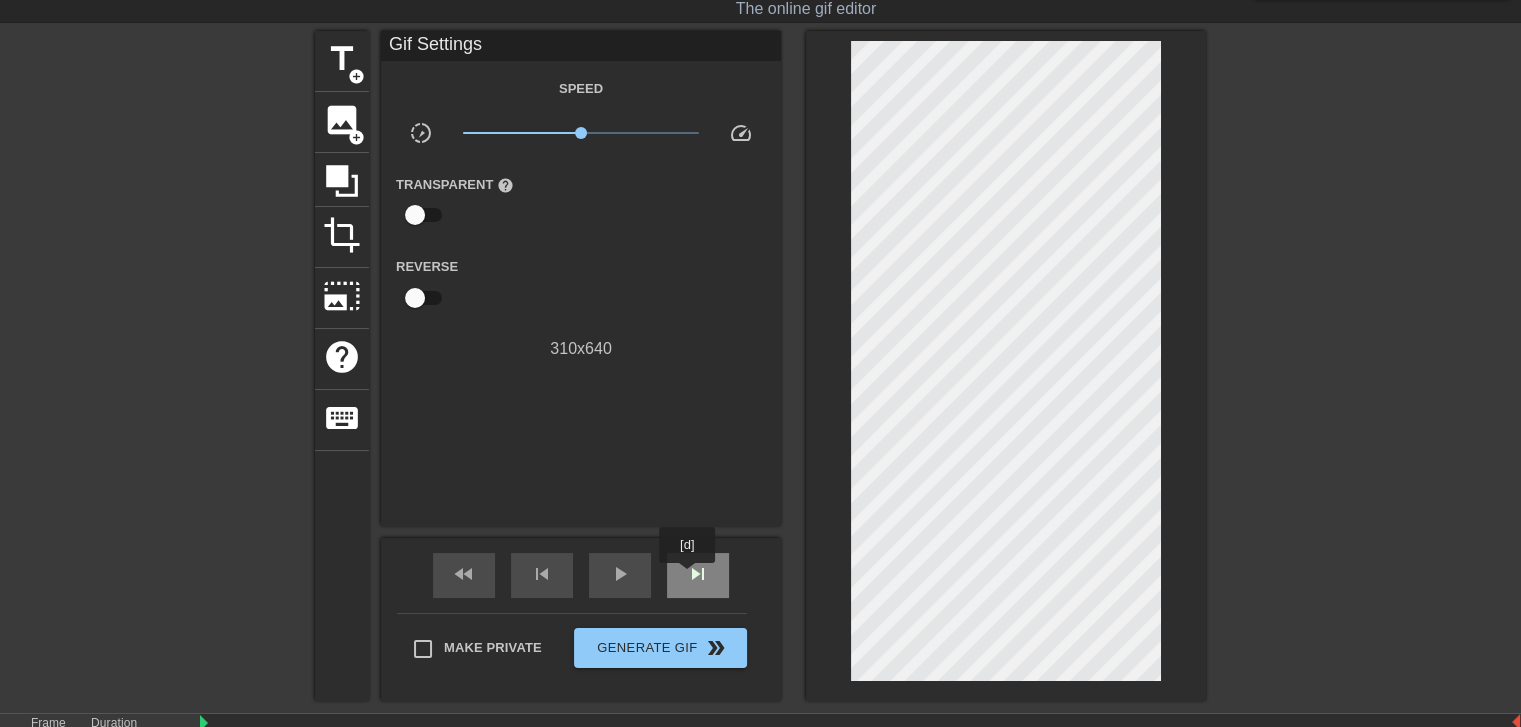 click on "skip_next" at bounding box center (698, 574) 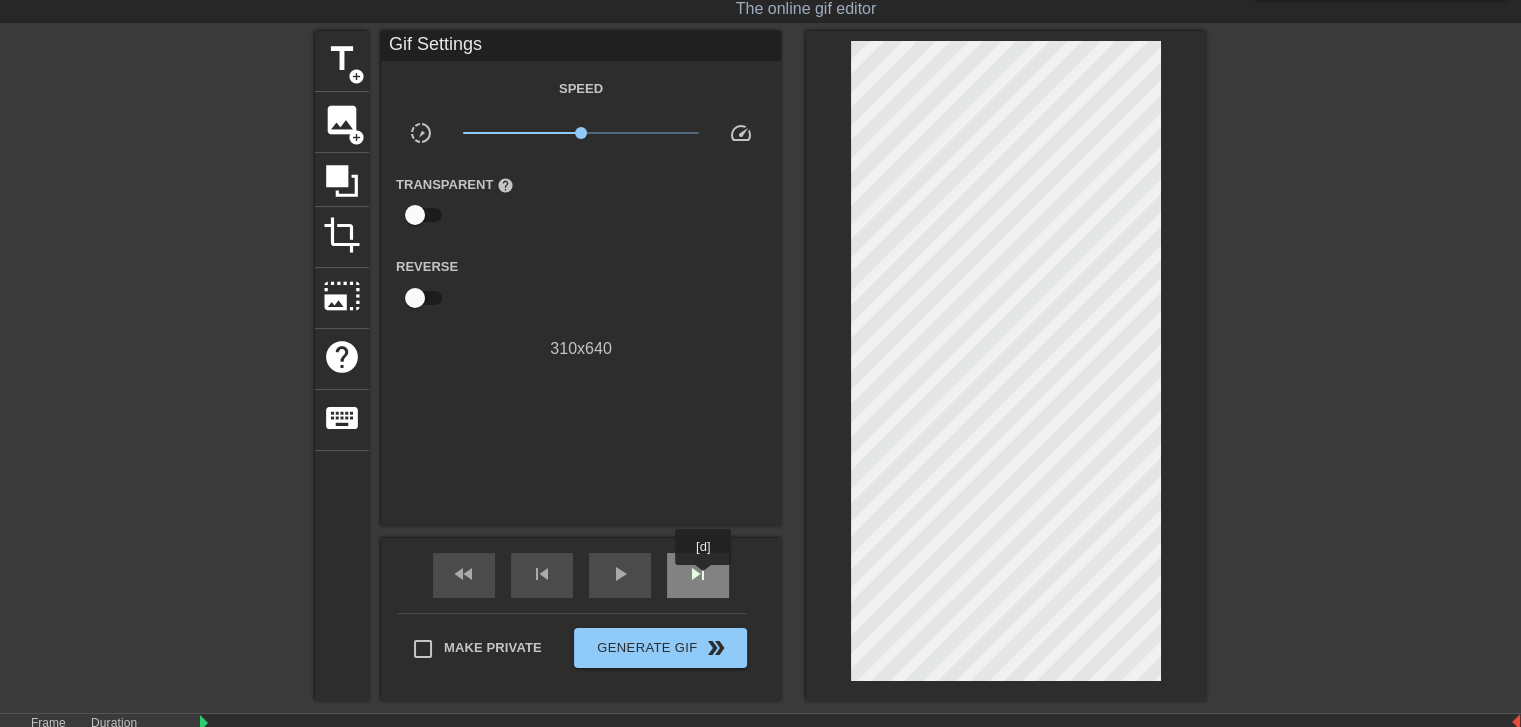 click on "skip_next" at bounding box center (698, 574) 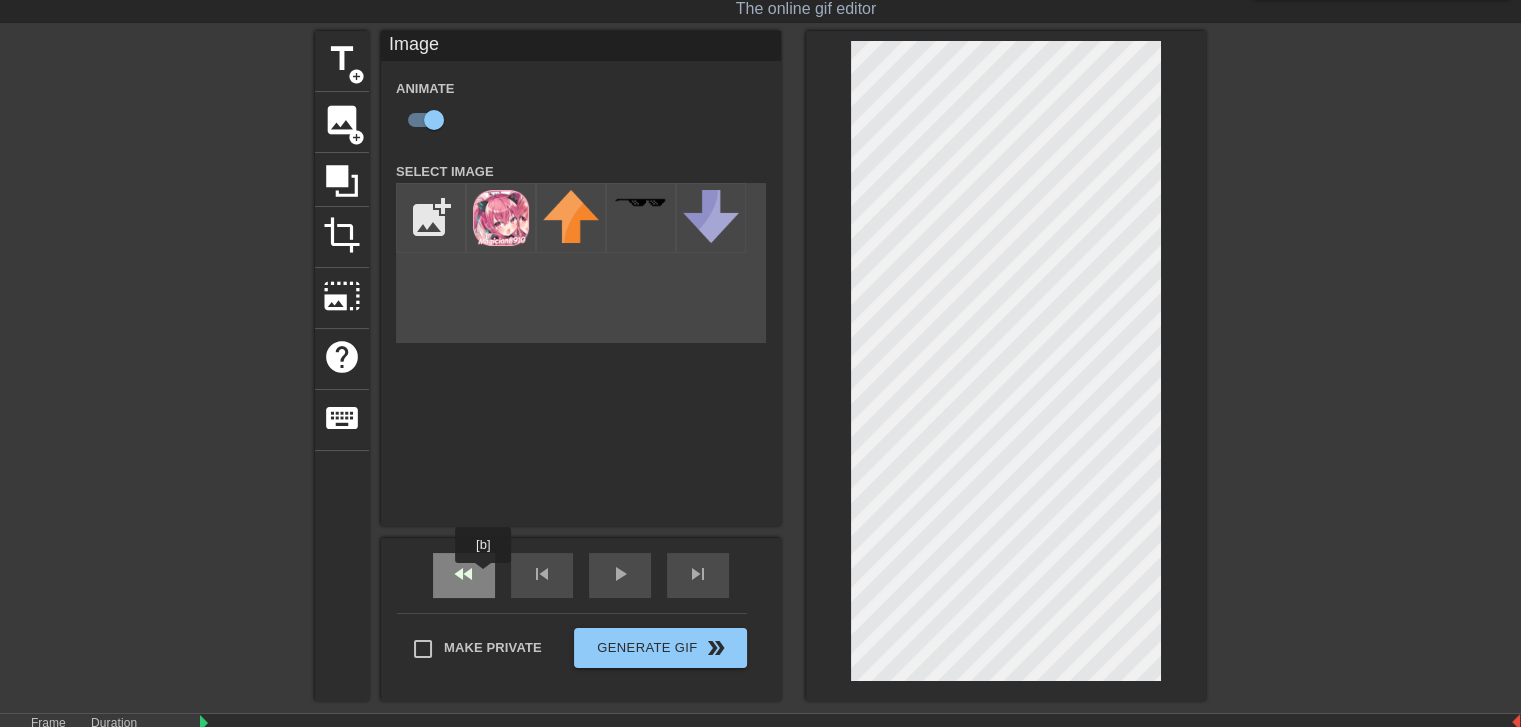 click on "fast_rewind" at bounding box center (464, 575) 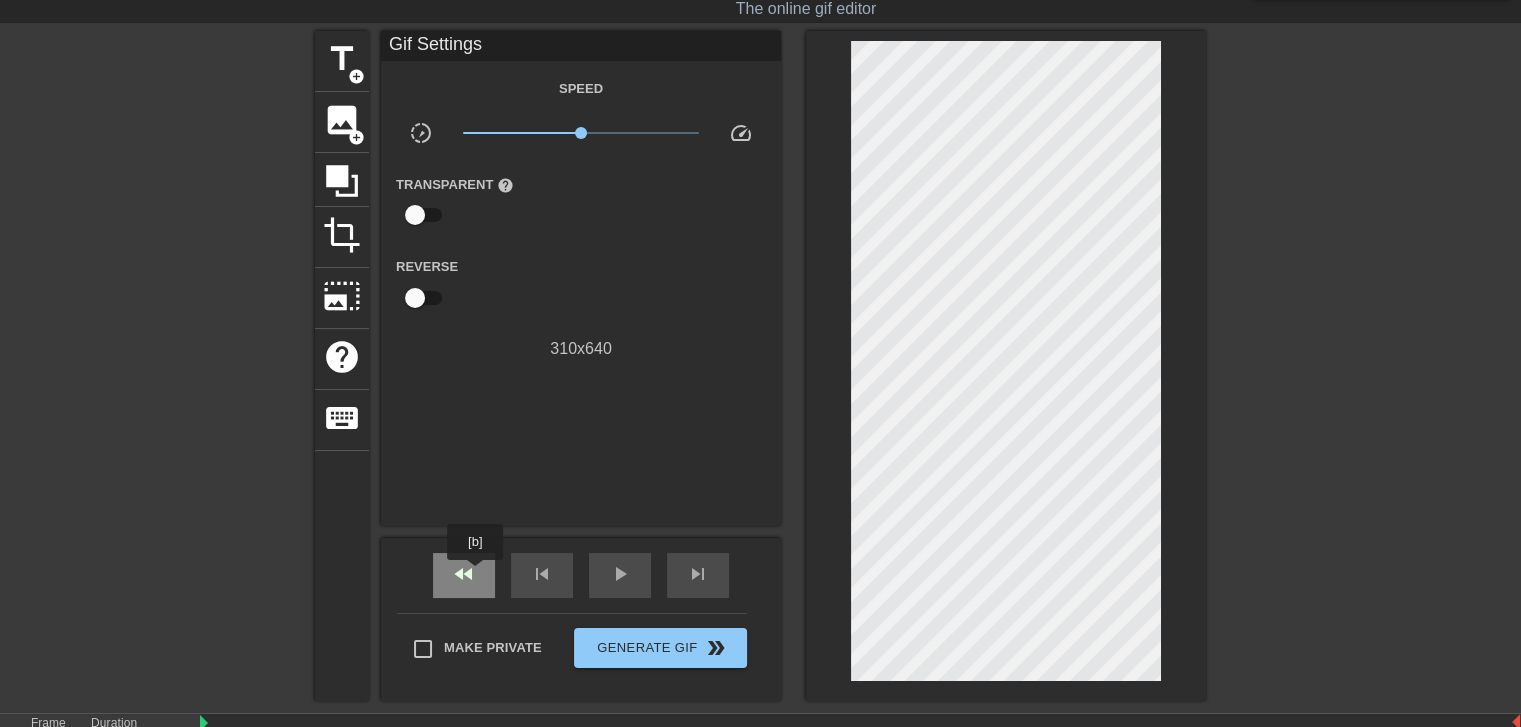 click on "fast_rewind" at bounding box center [464, 575] 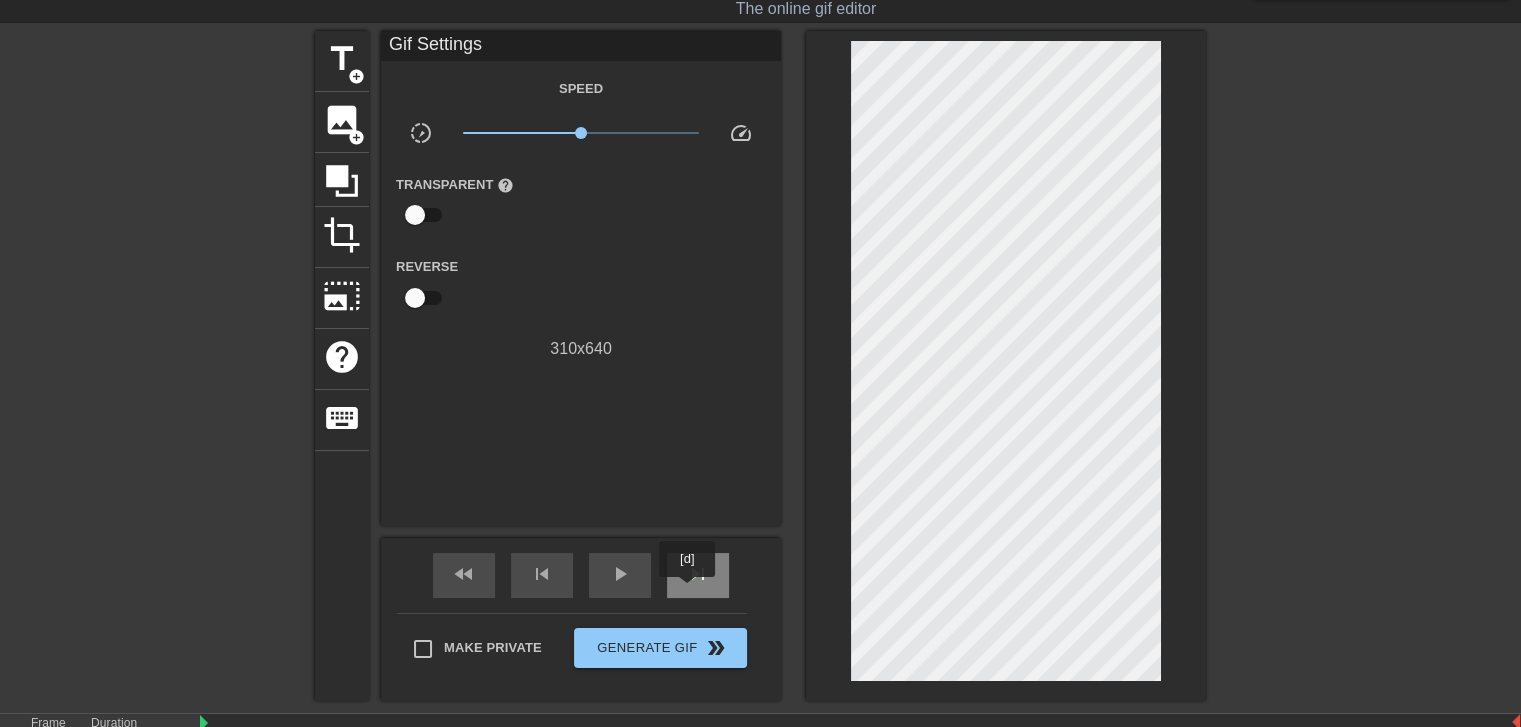 click on "skip_next" at bounding box center (698, 575) 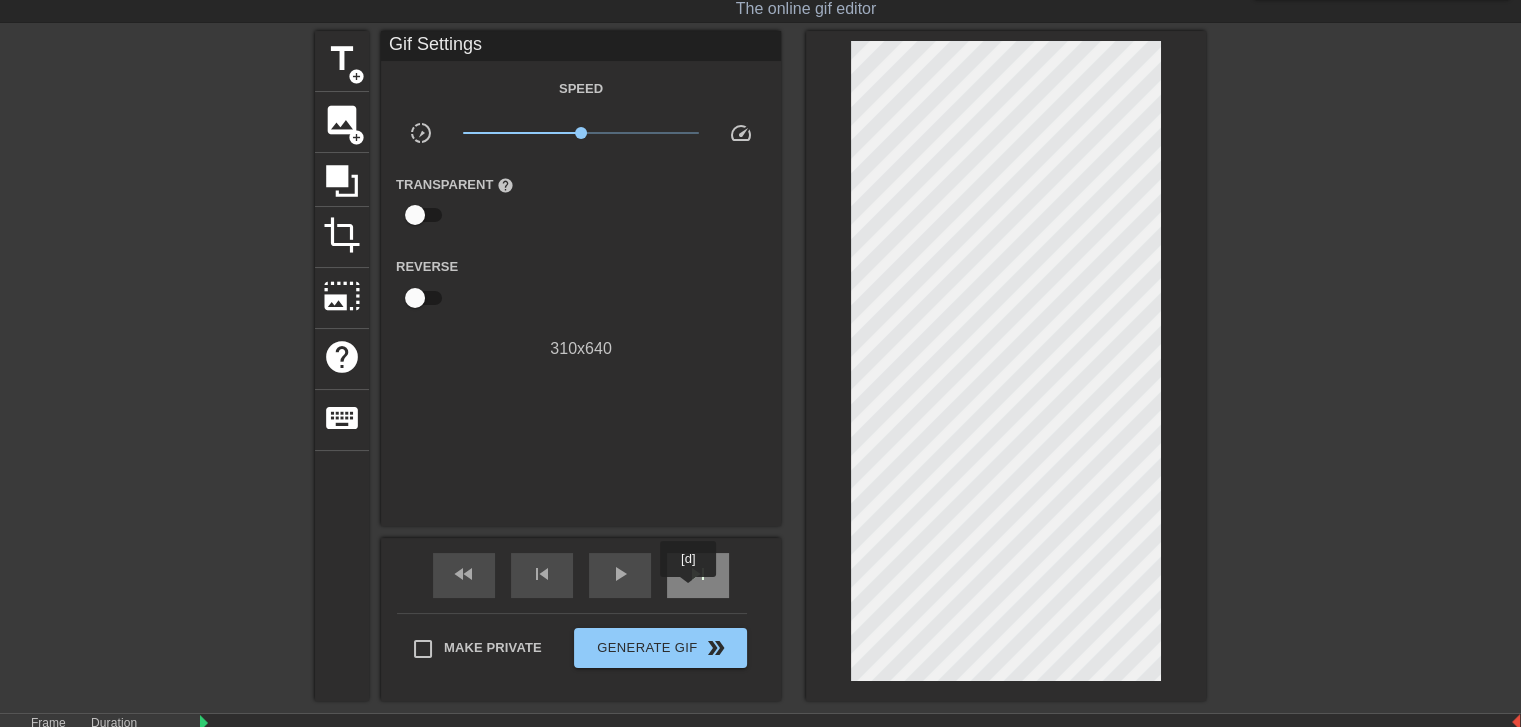 click on "skip_next" at bounding box center (698, 575) 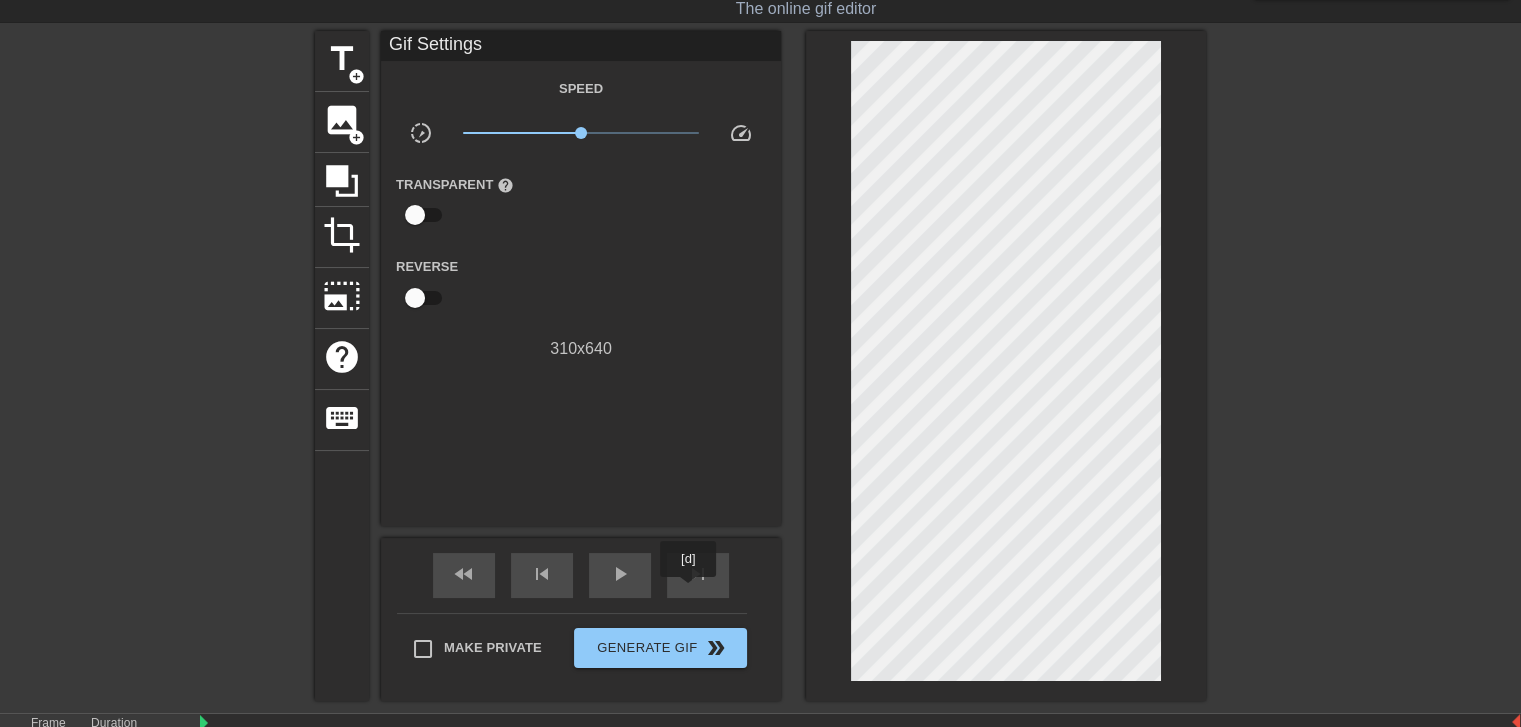 drag, startPoint x: 689, startPoint y: 591, endPoint x: 566, endPoint y: 484, distance: 163.0276 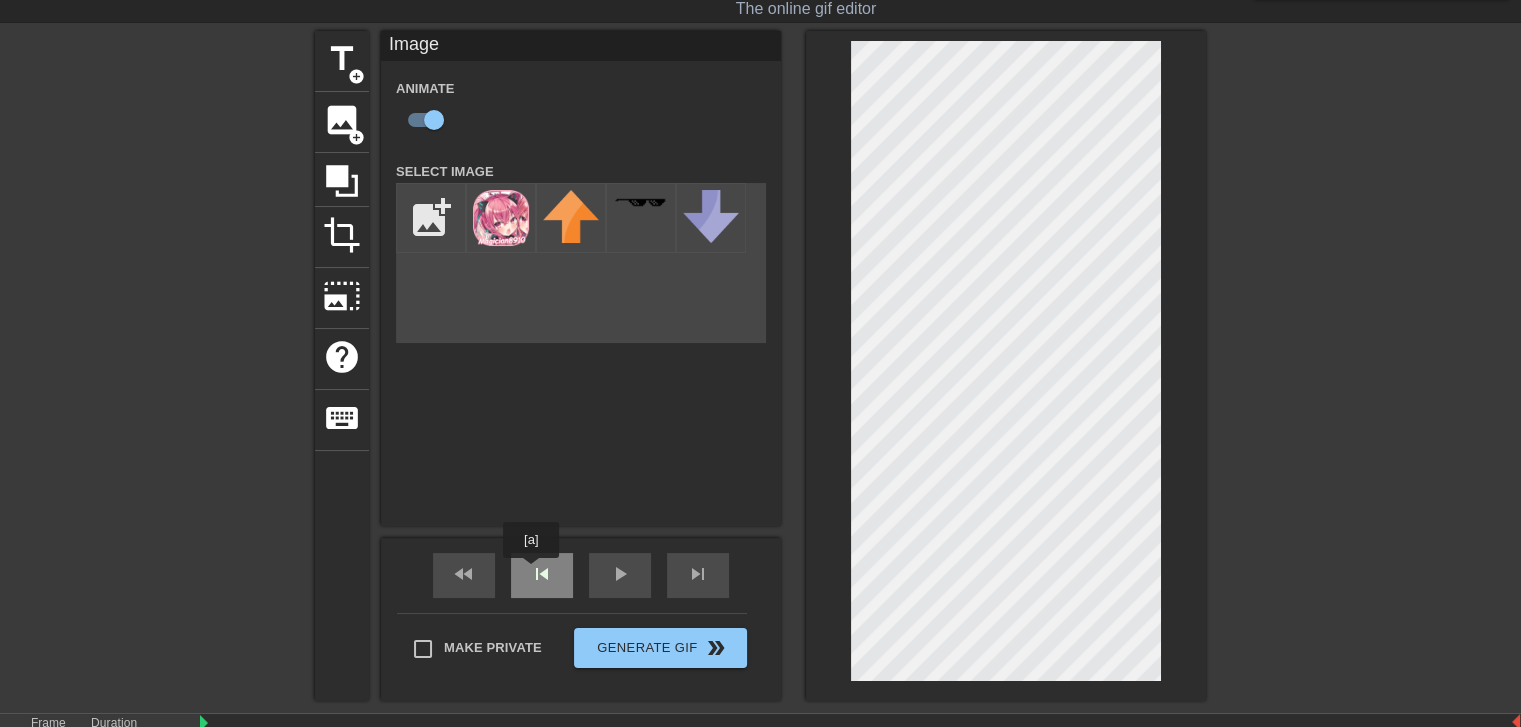 click on "skip_previous" at bounding box center (542, 574) 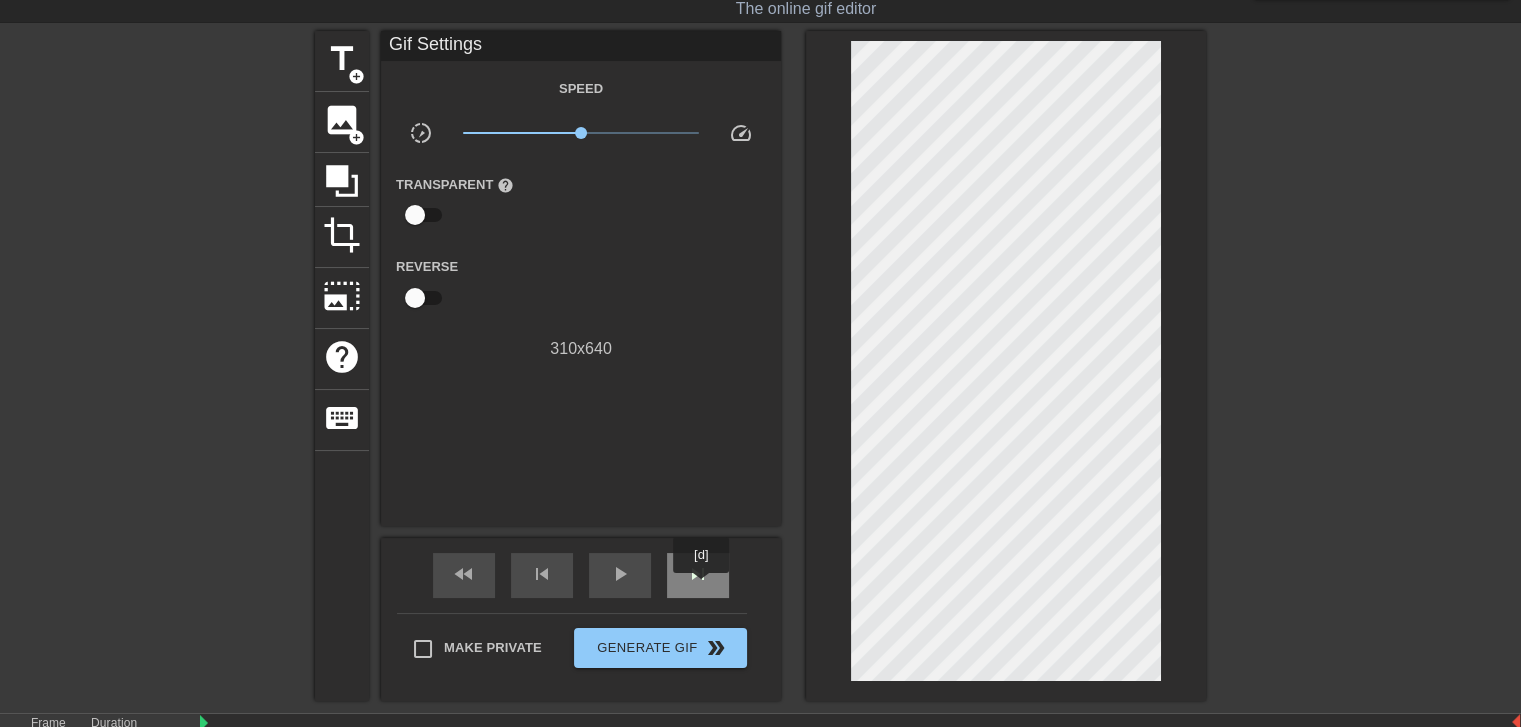 click on "skip_next" at bounding box center (698, 575) 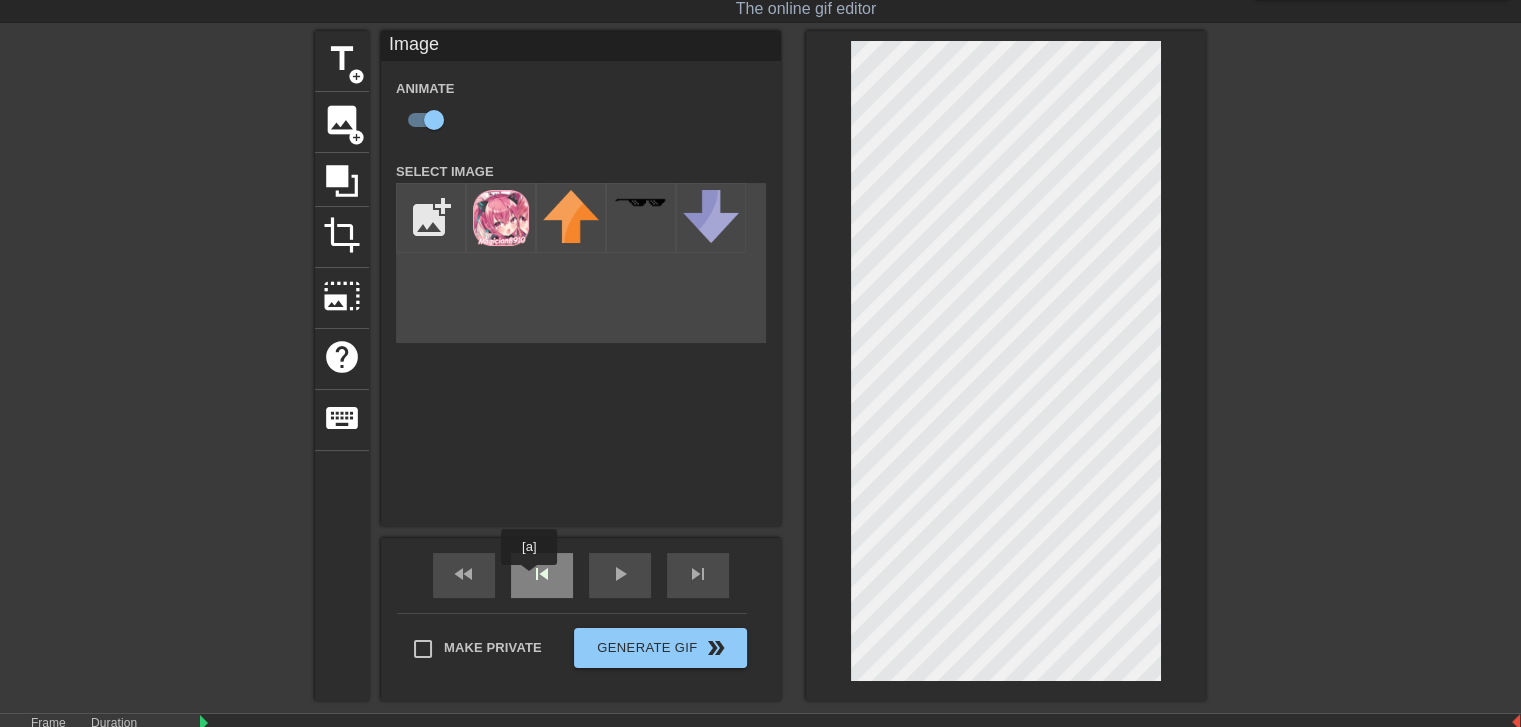 click on "skip_previous" at bounding box center [542, 574] 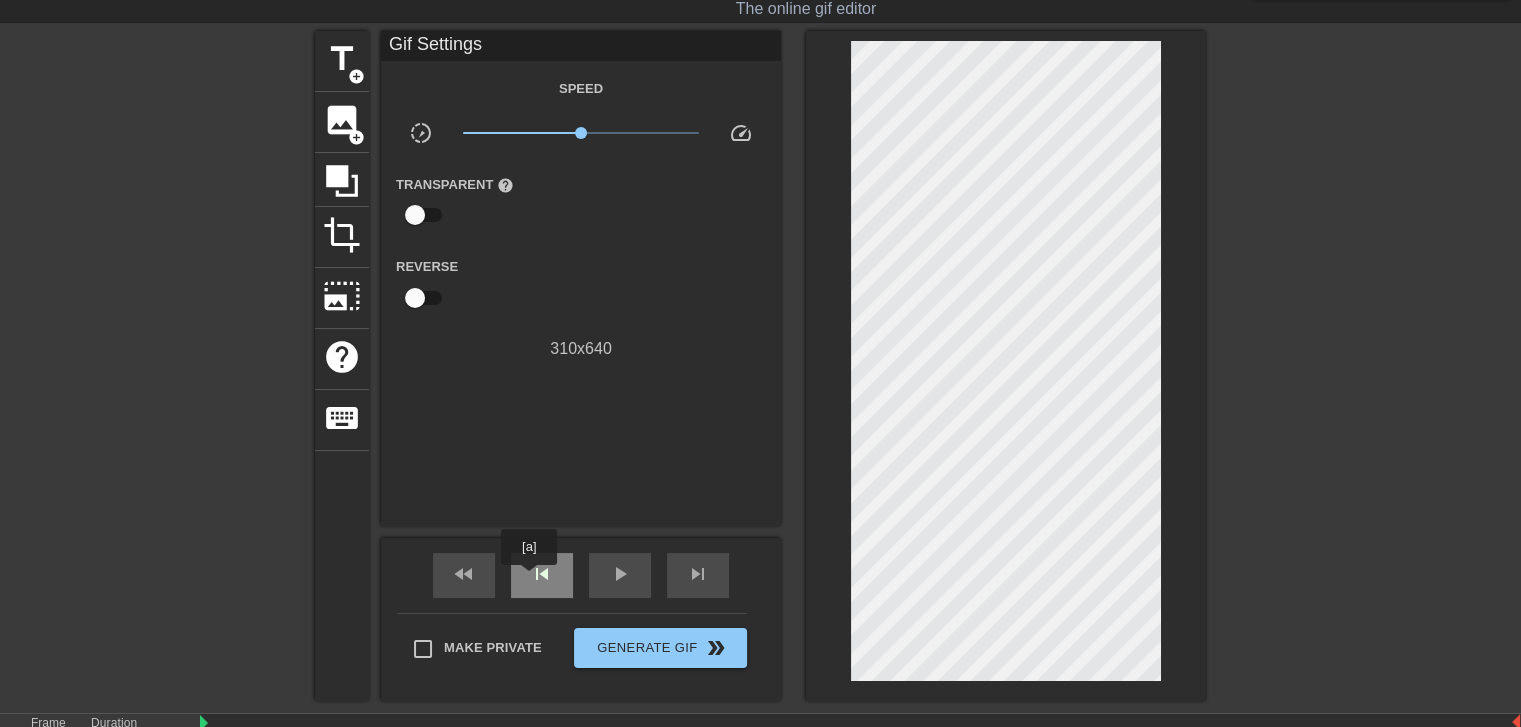 click on "skip_previous" at bounding box center (542, 574) 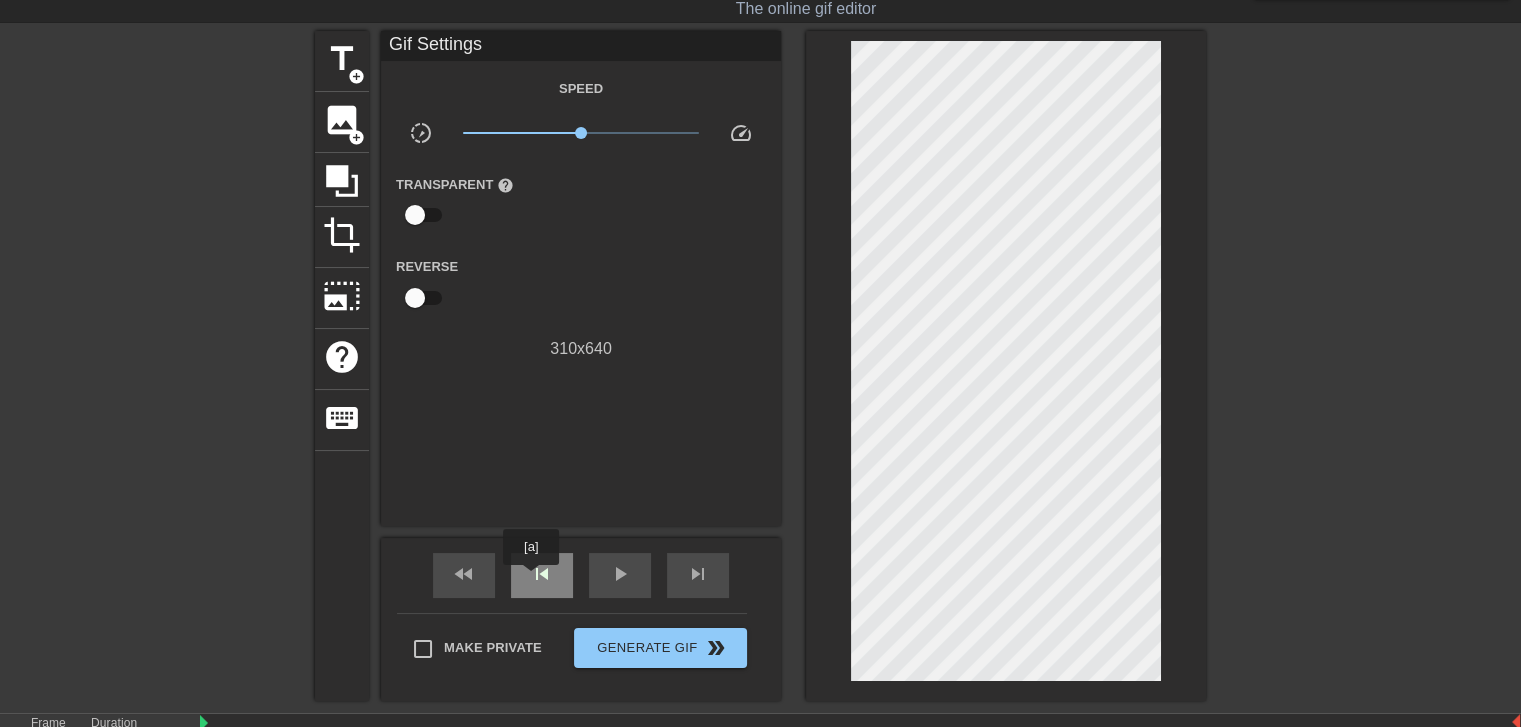 click on "skip_previous" at bounding box center [542, 574] 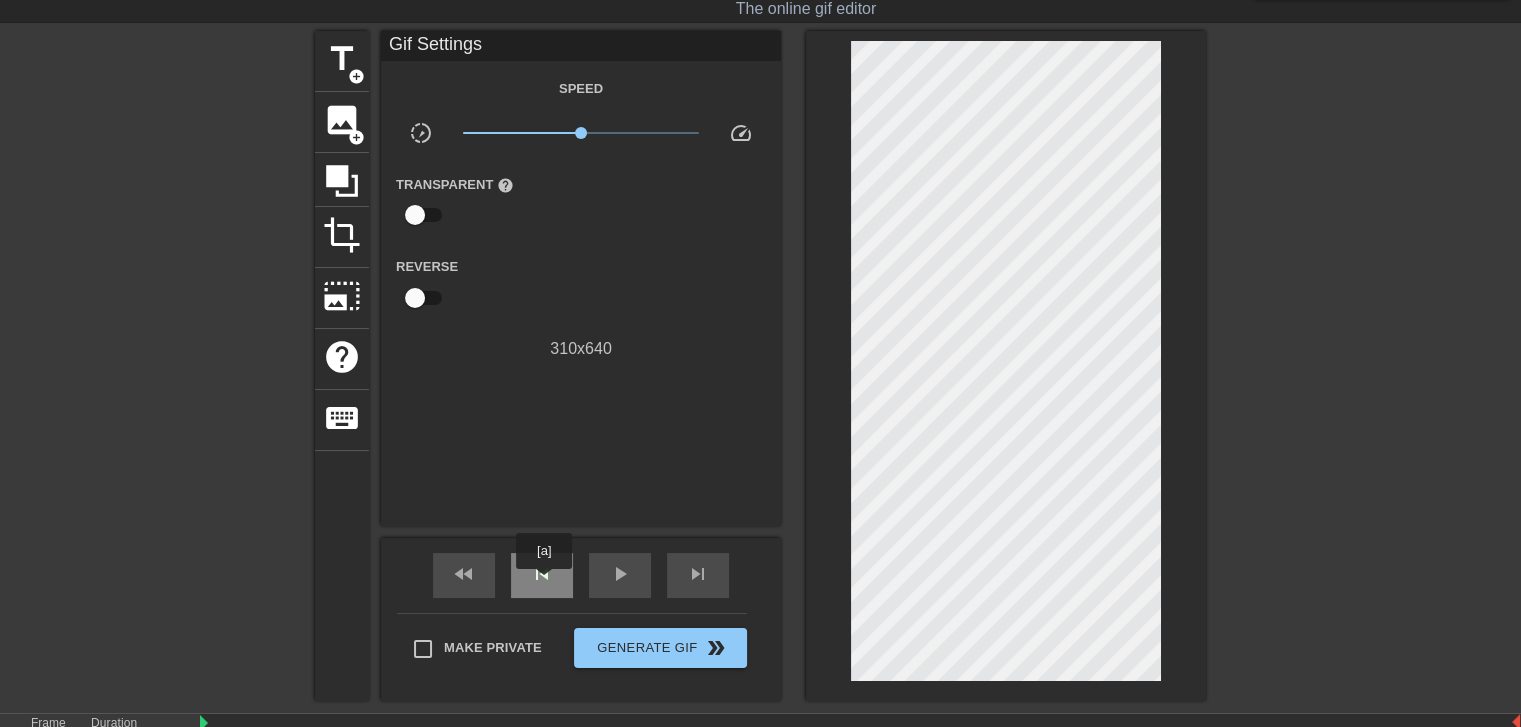 click on "skip_previous" at bounding box center [542, 574] 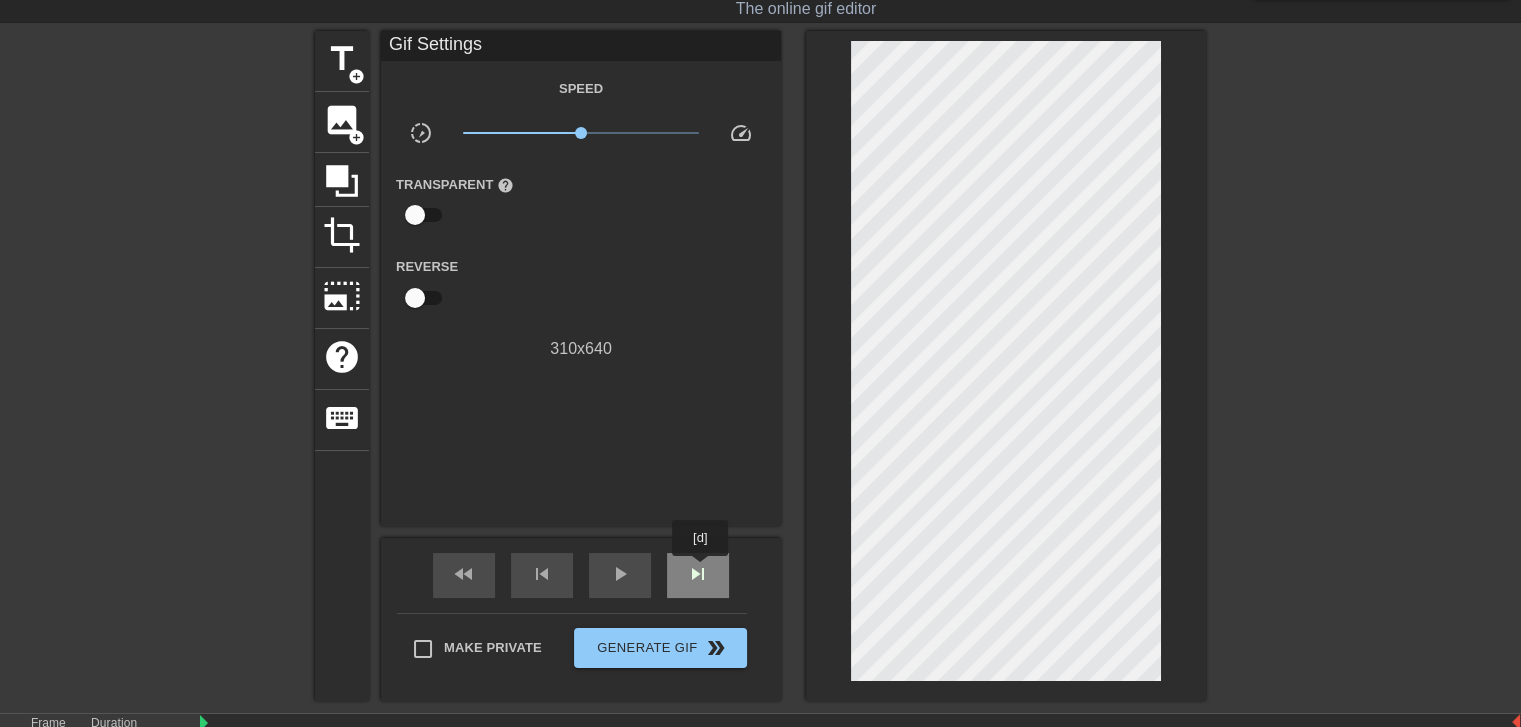 click on "skip_next" at bounding box center (698, 574) 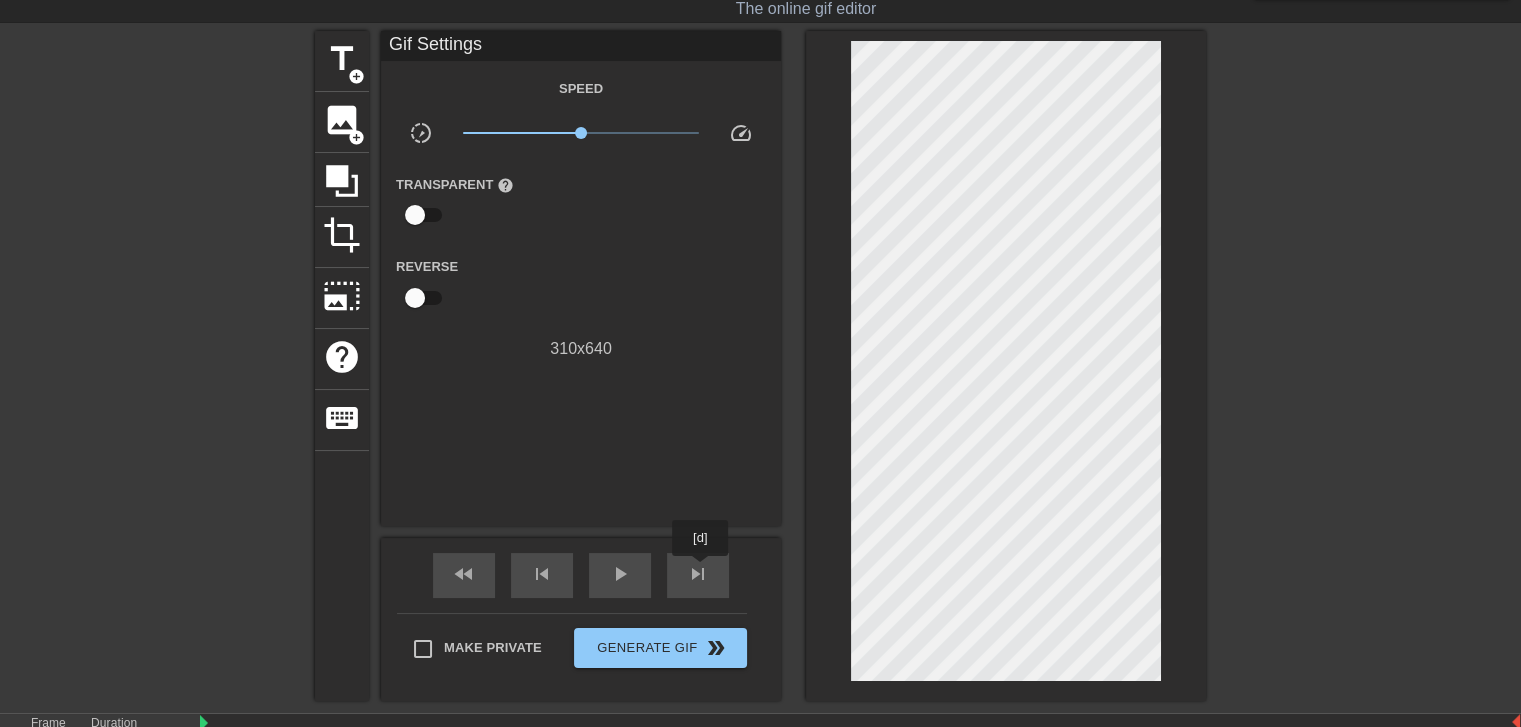 drag, startPoint x: 701, startPoint y: 570, endPoint x: 572, endPoint y: 466, distance: 165.70154 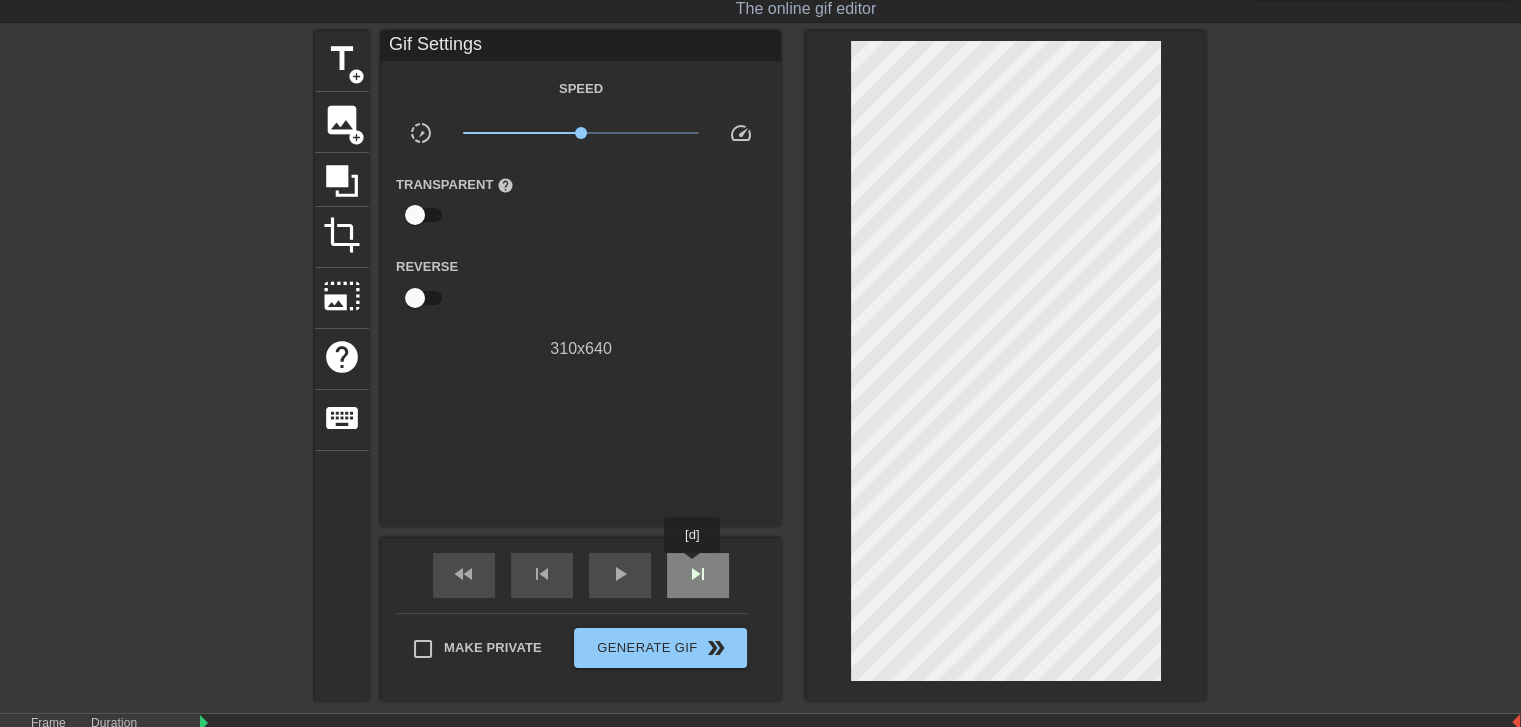 click on "skip_next" at bounding box center (698, 574) 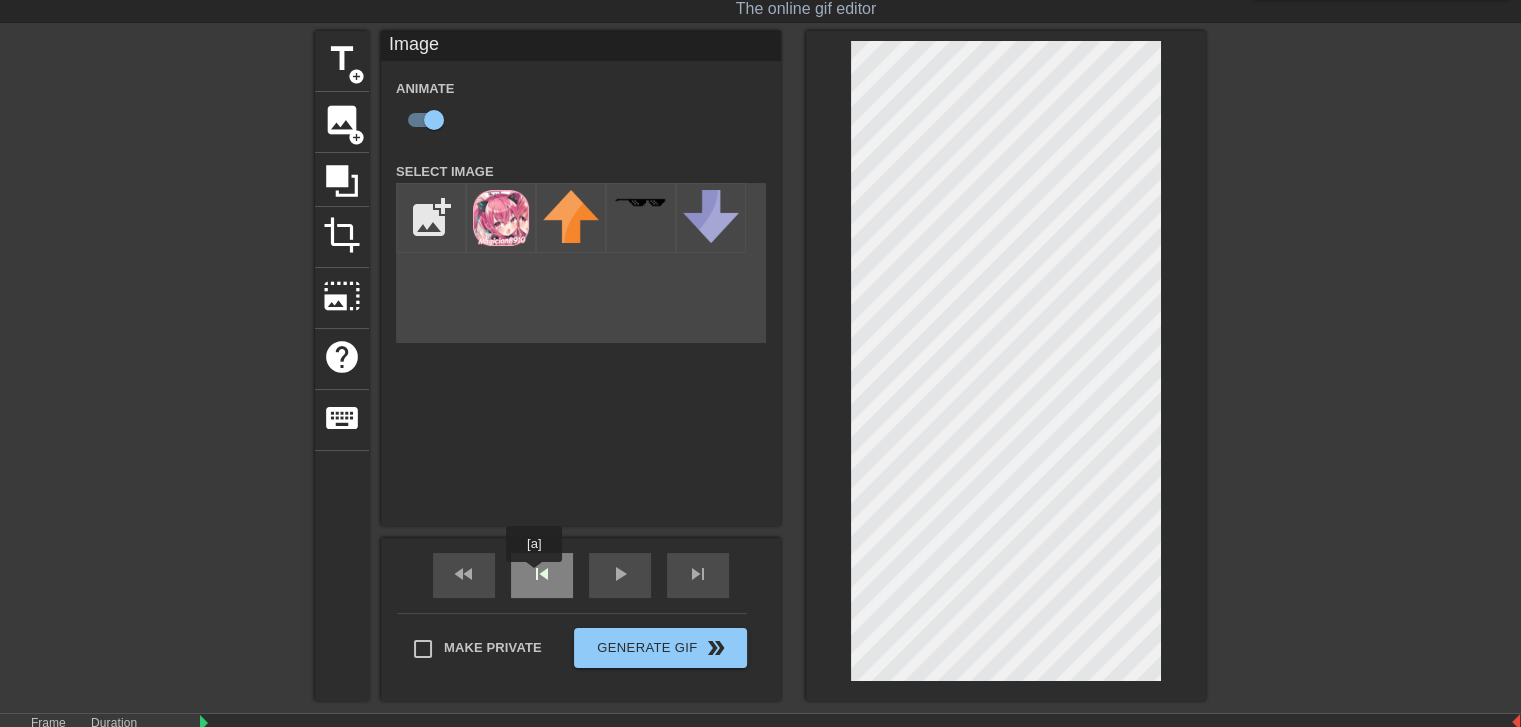 click on "skip_previous" at bounding box center (542, 574) 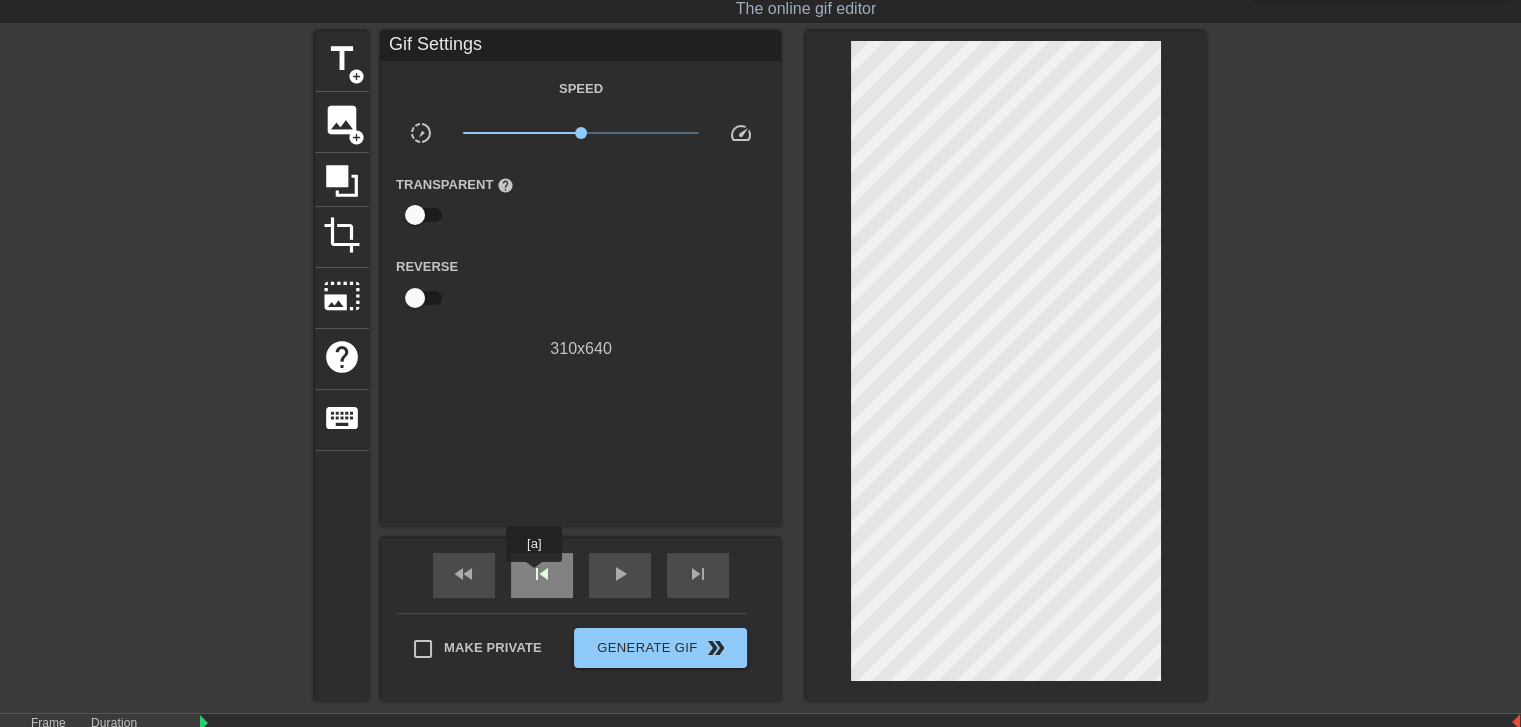click on "skip_previous" at bounding box center (542, 574) 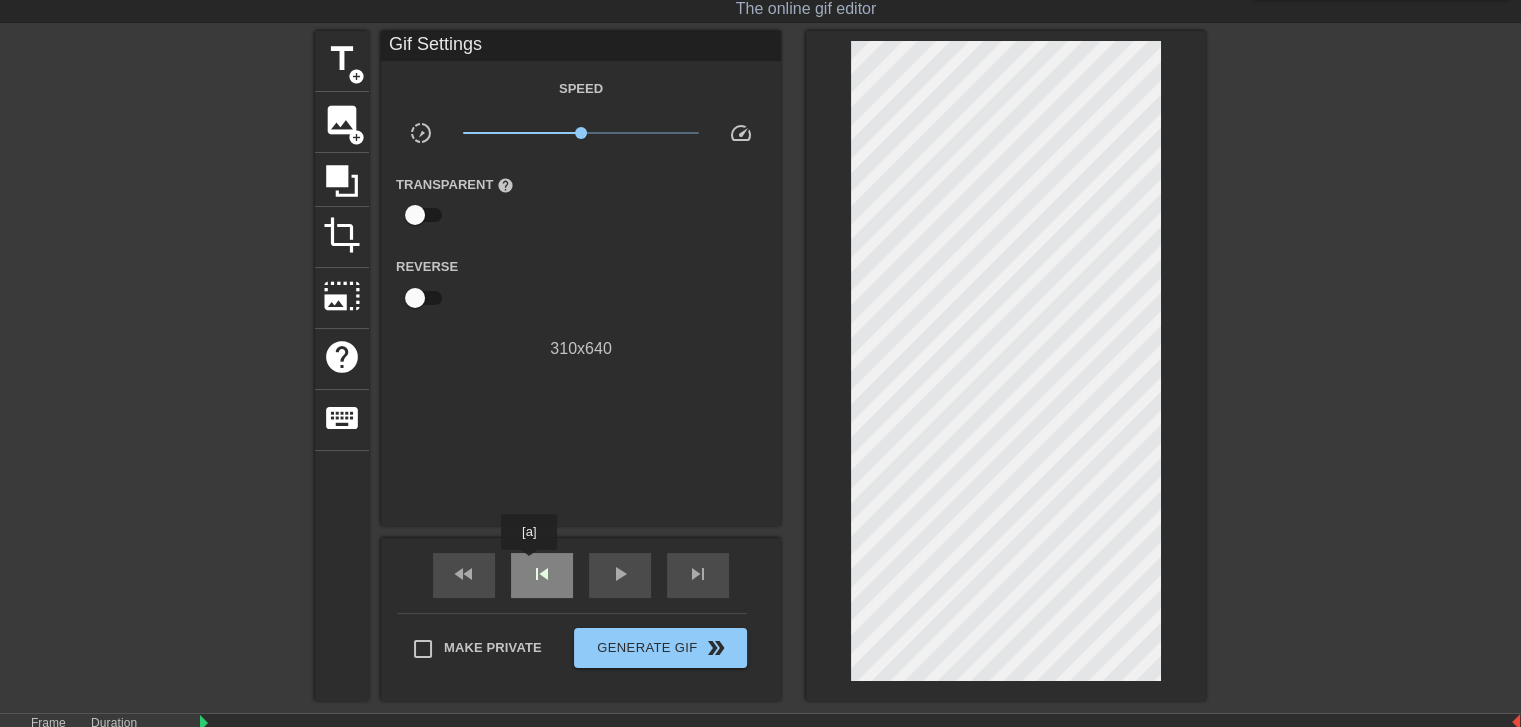 click on "skip_previous" at bounding box center (542, 574) 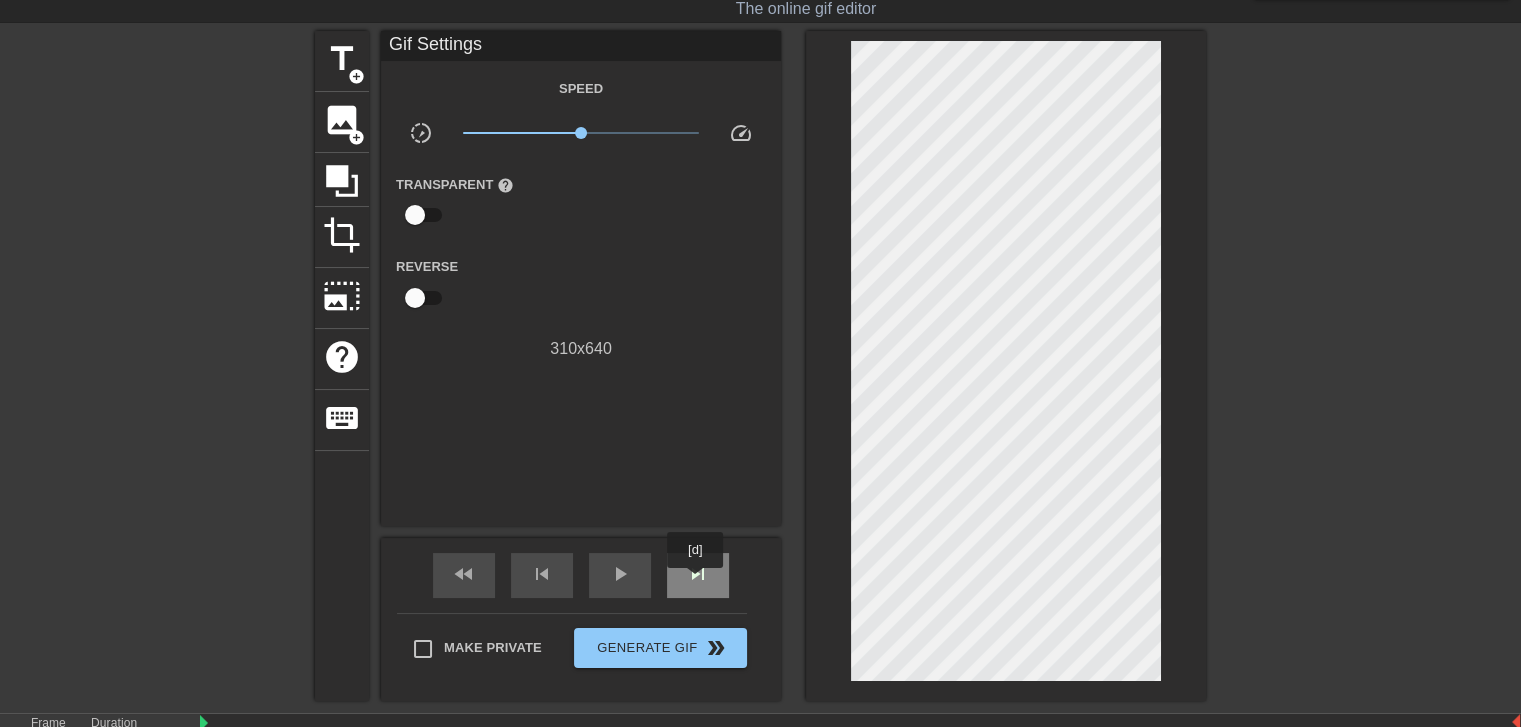 click on "skip_next" at bounding box center (698, 574) 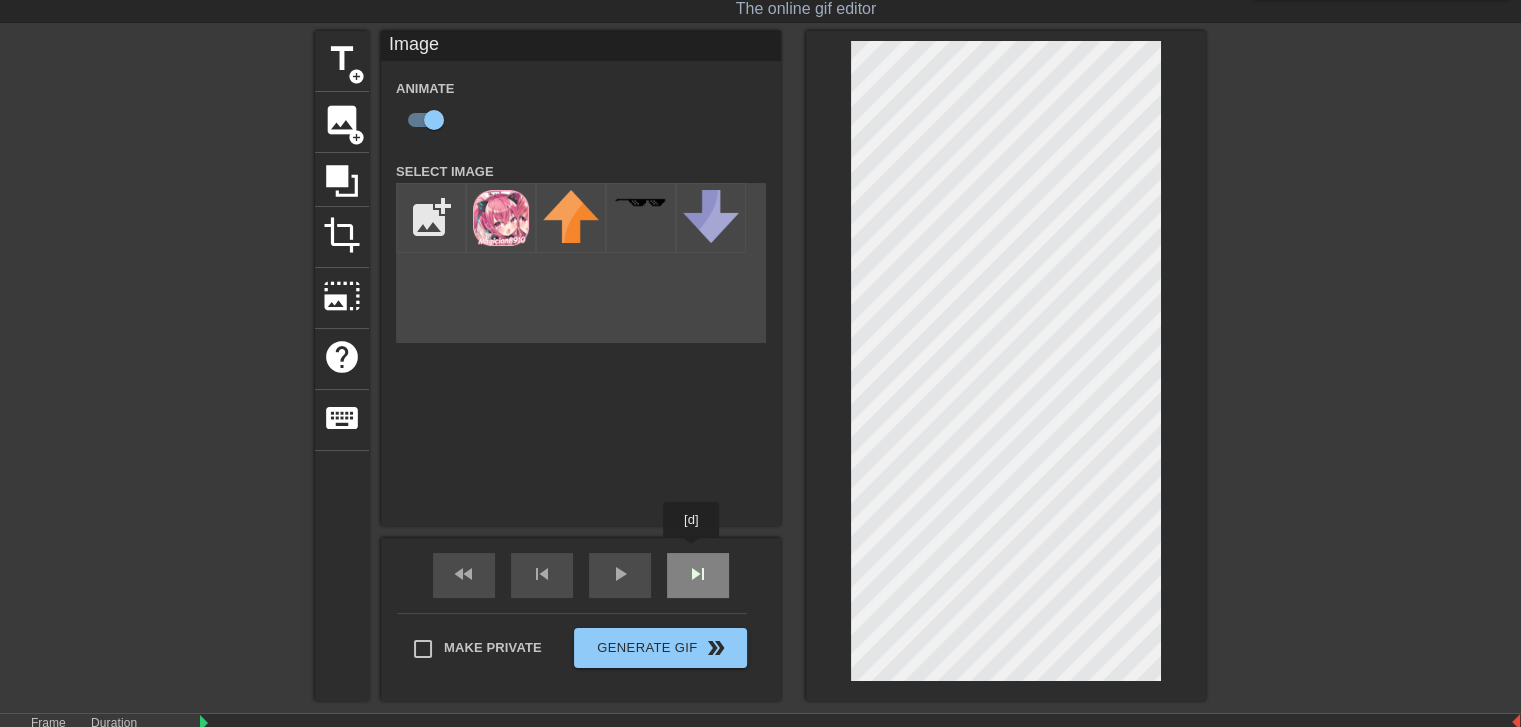 click on "skip_next" at bounding box center (698, 575) 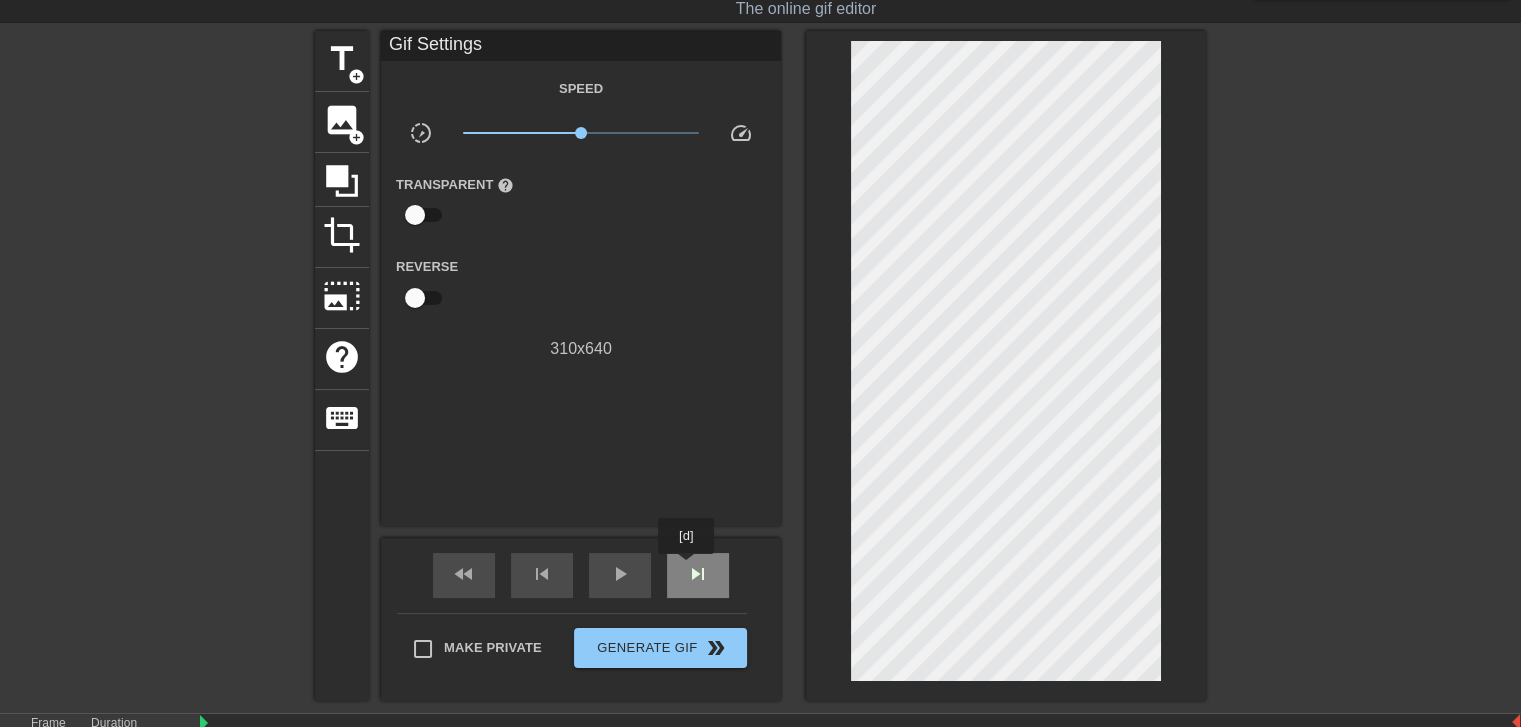 click on "skip_next" at bounding box center (698, 574) 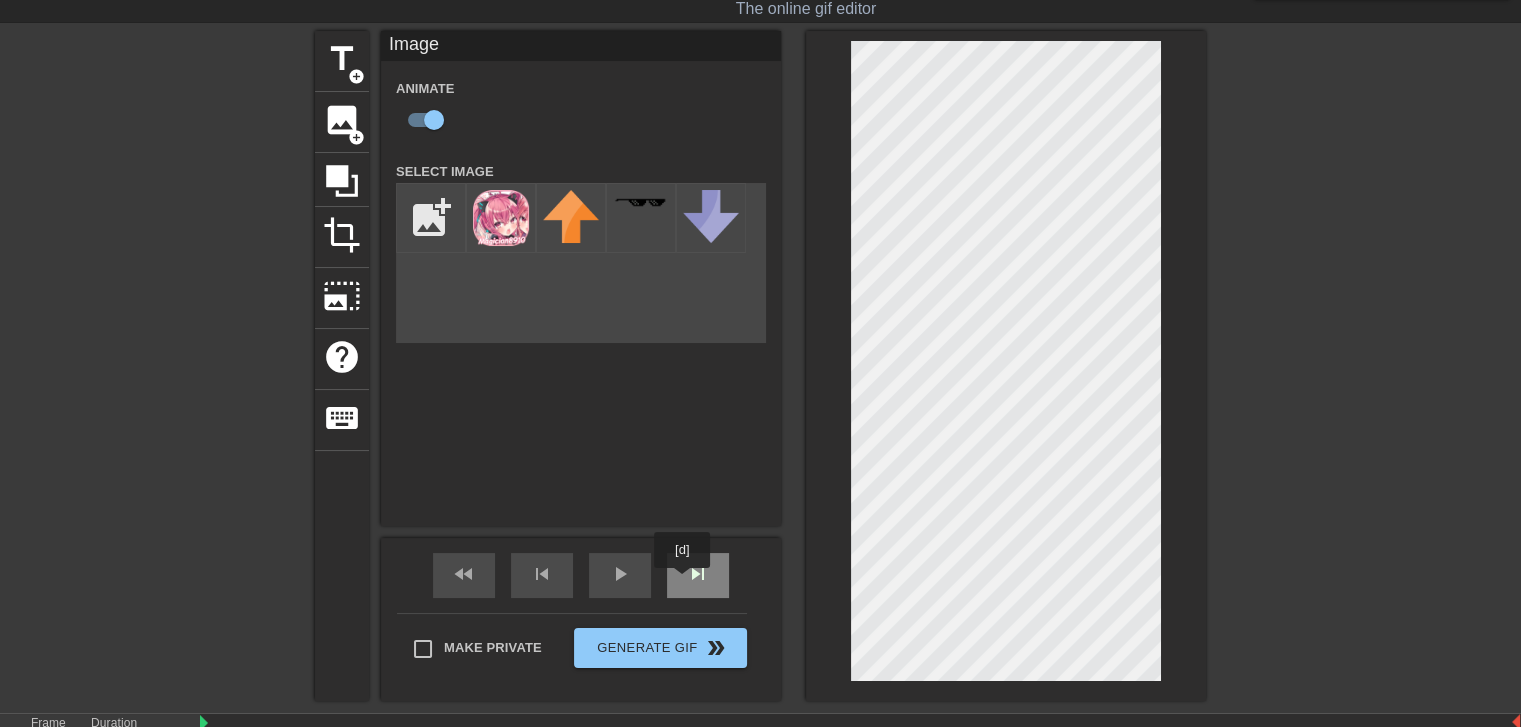 click on "skip_next" at bounding box center (698, 575) 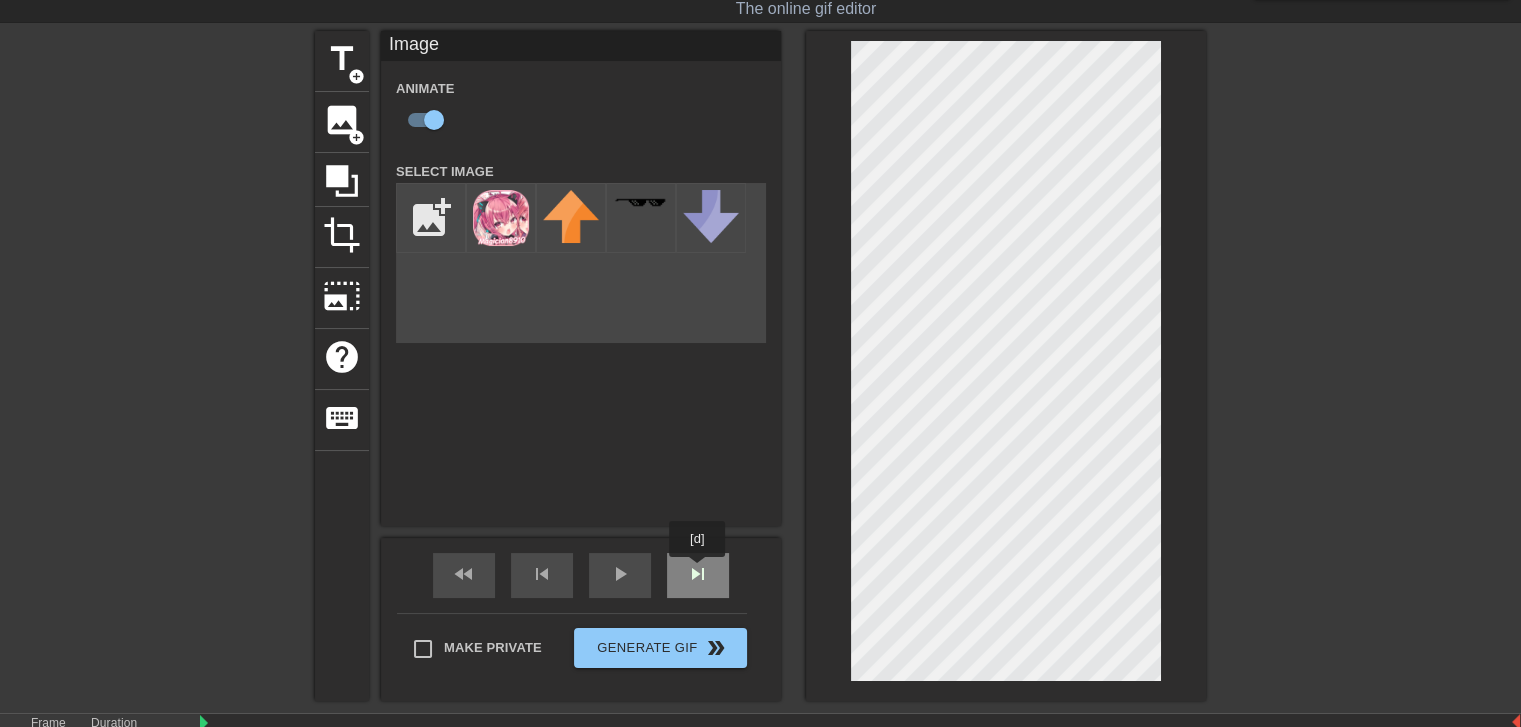 click on "skip_next" at bounding box center [698, 574] 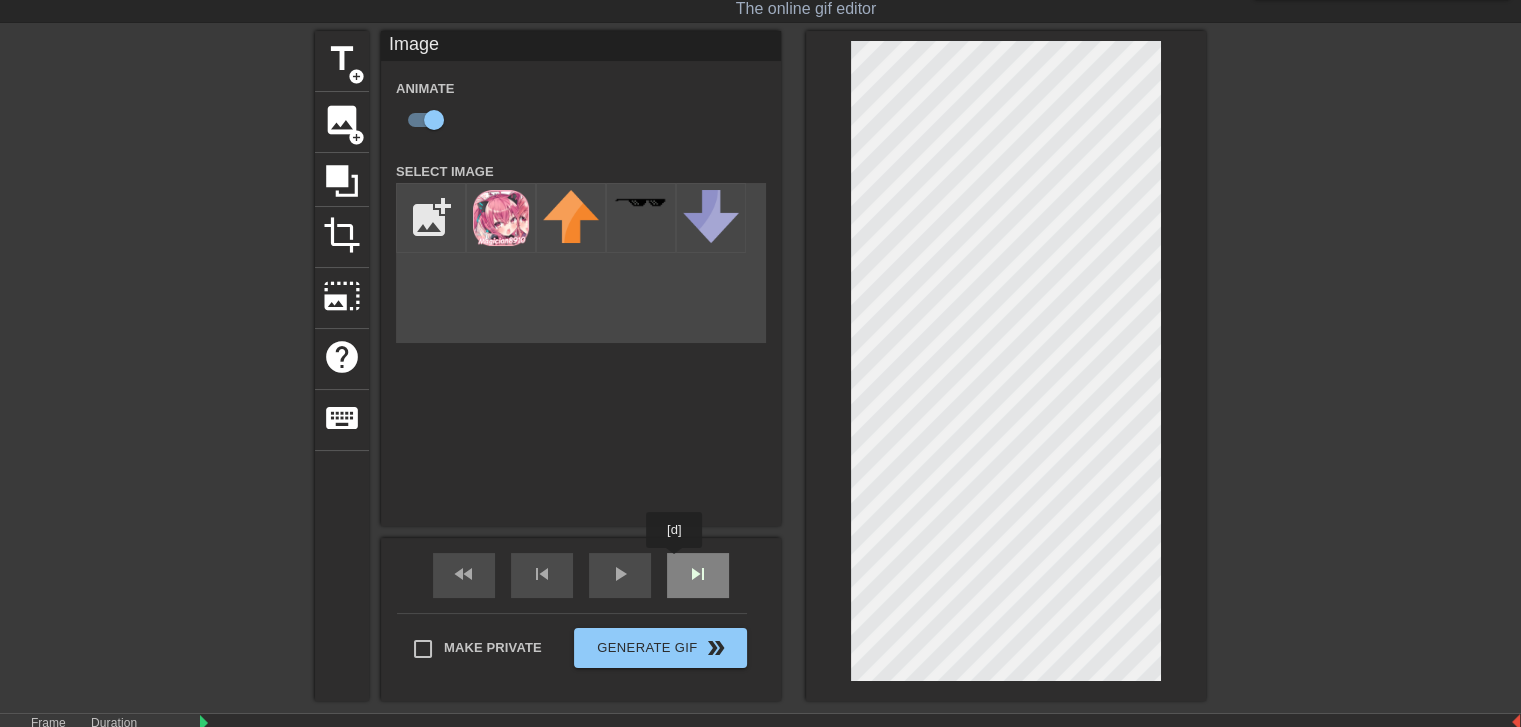 click on "skip_next" at bounding box center [698, 575] 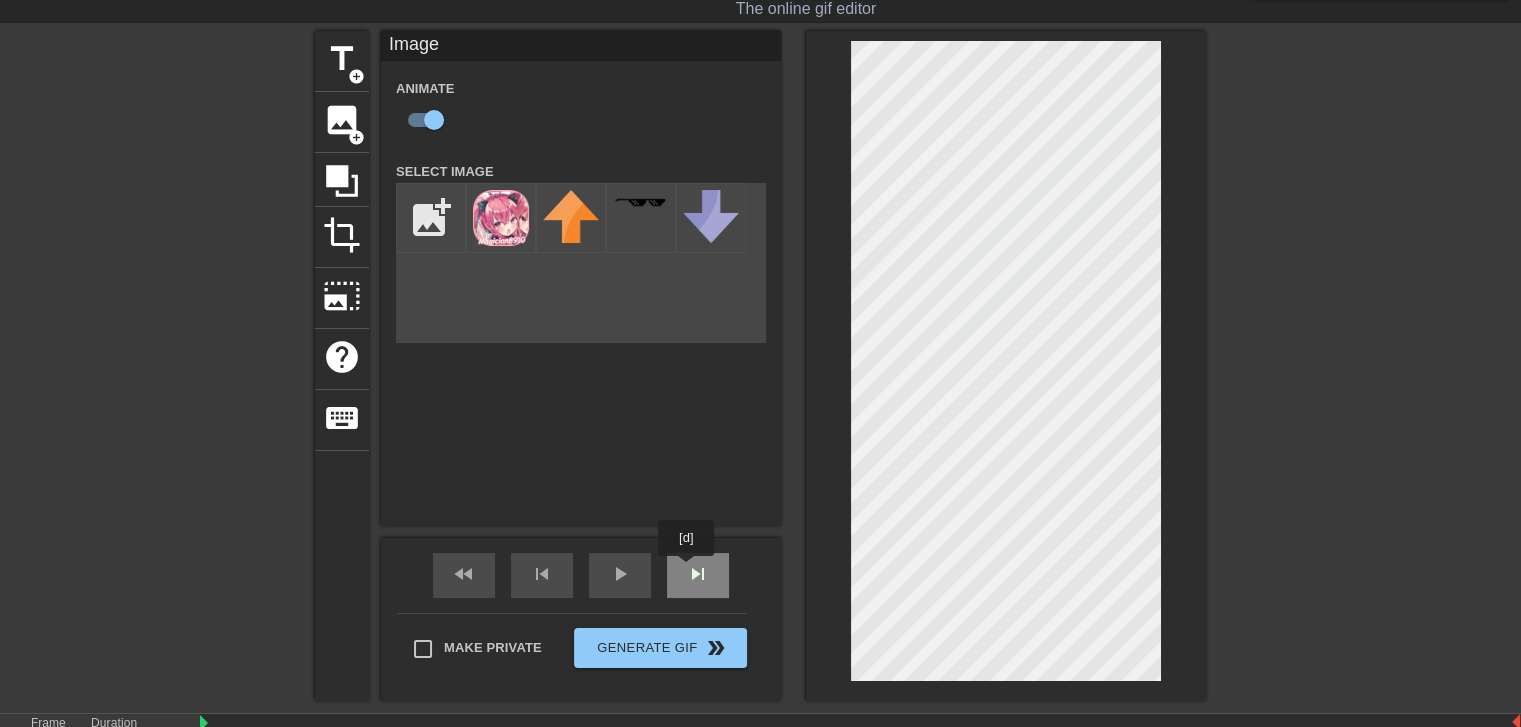 click on "skip_next" at bounding box center [698, 574] 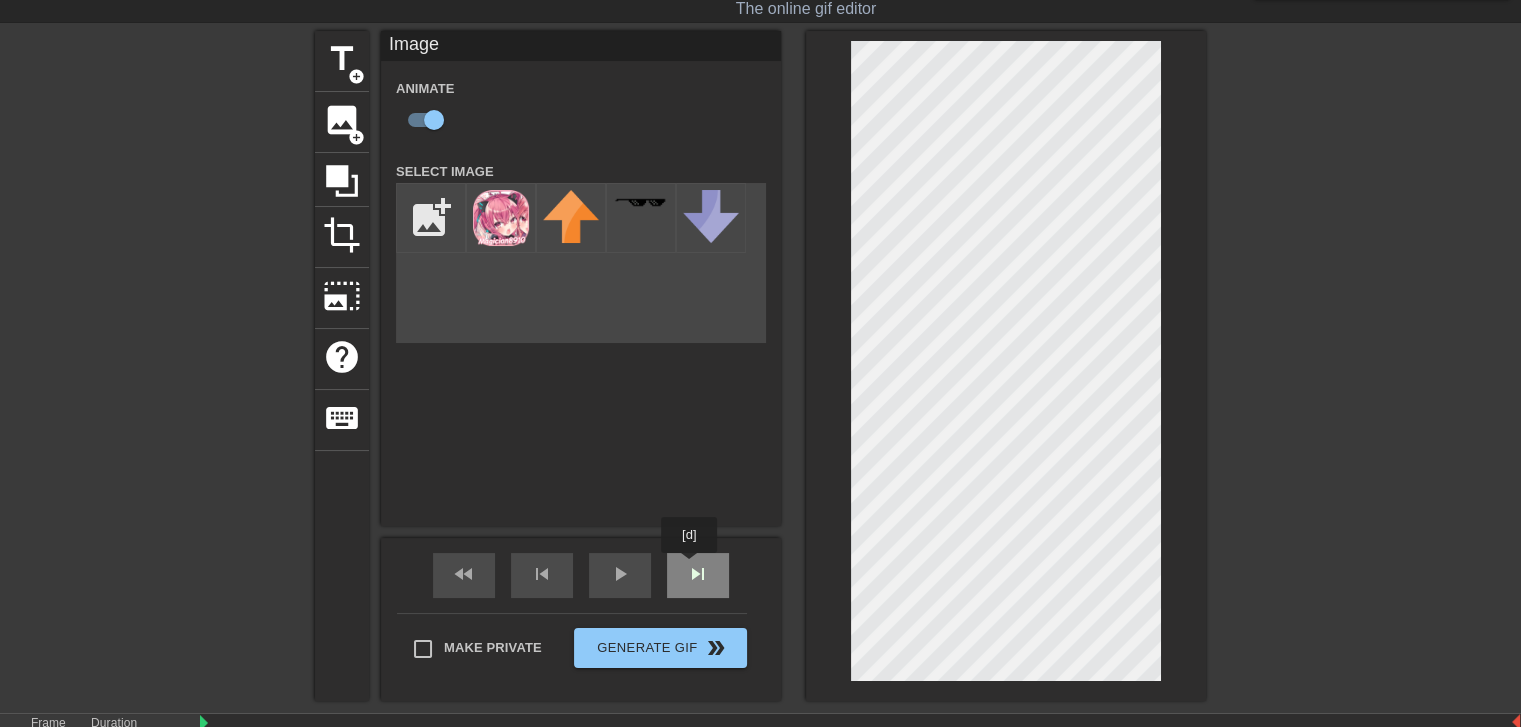 click on "skip_next" at bounding box center (698, 574) 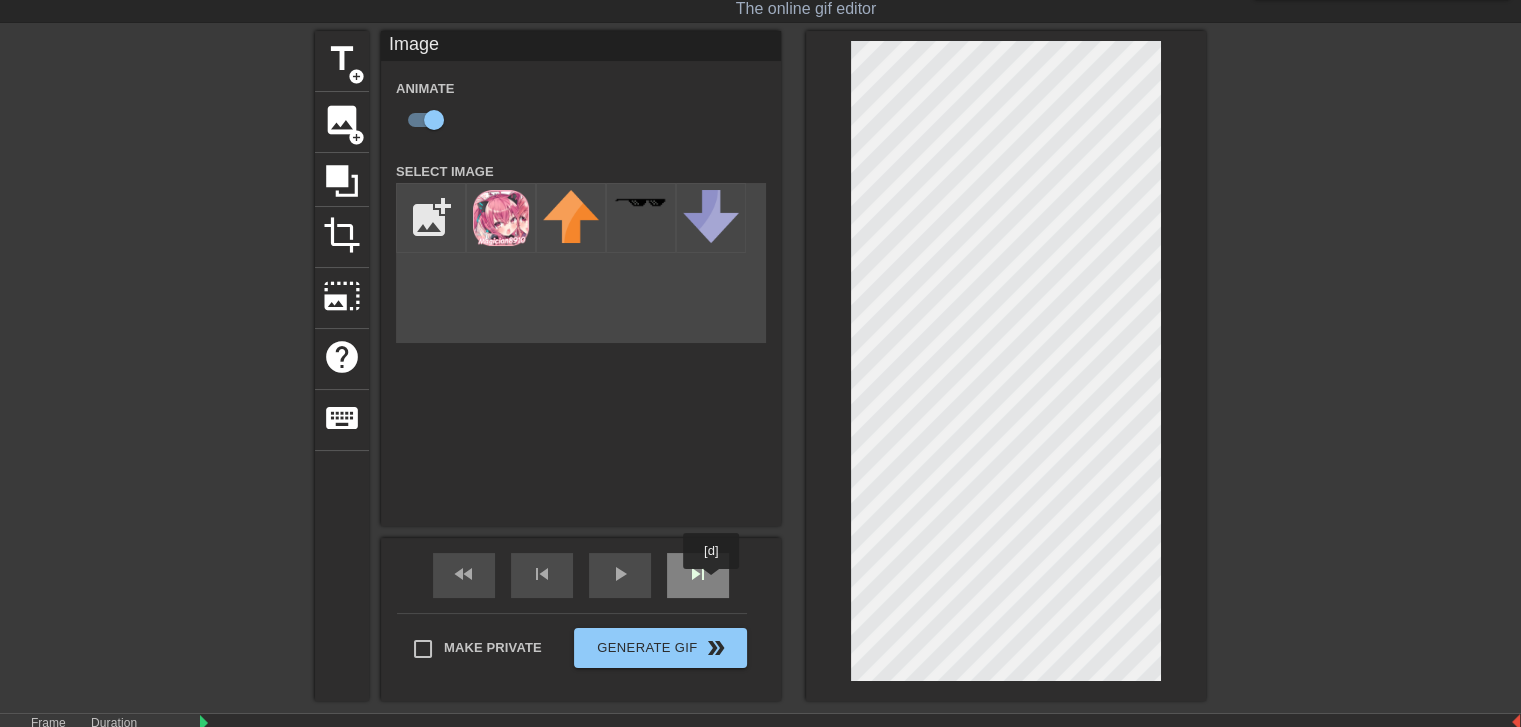 click on "skip_next" at bounding box center (698, 575) 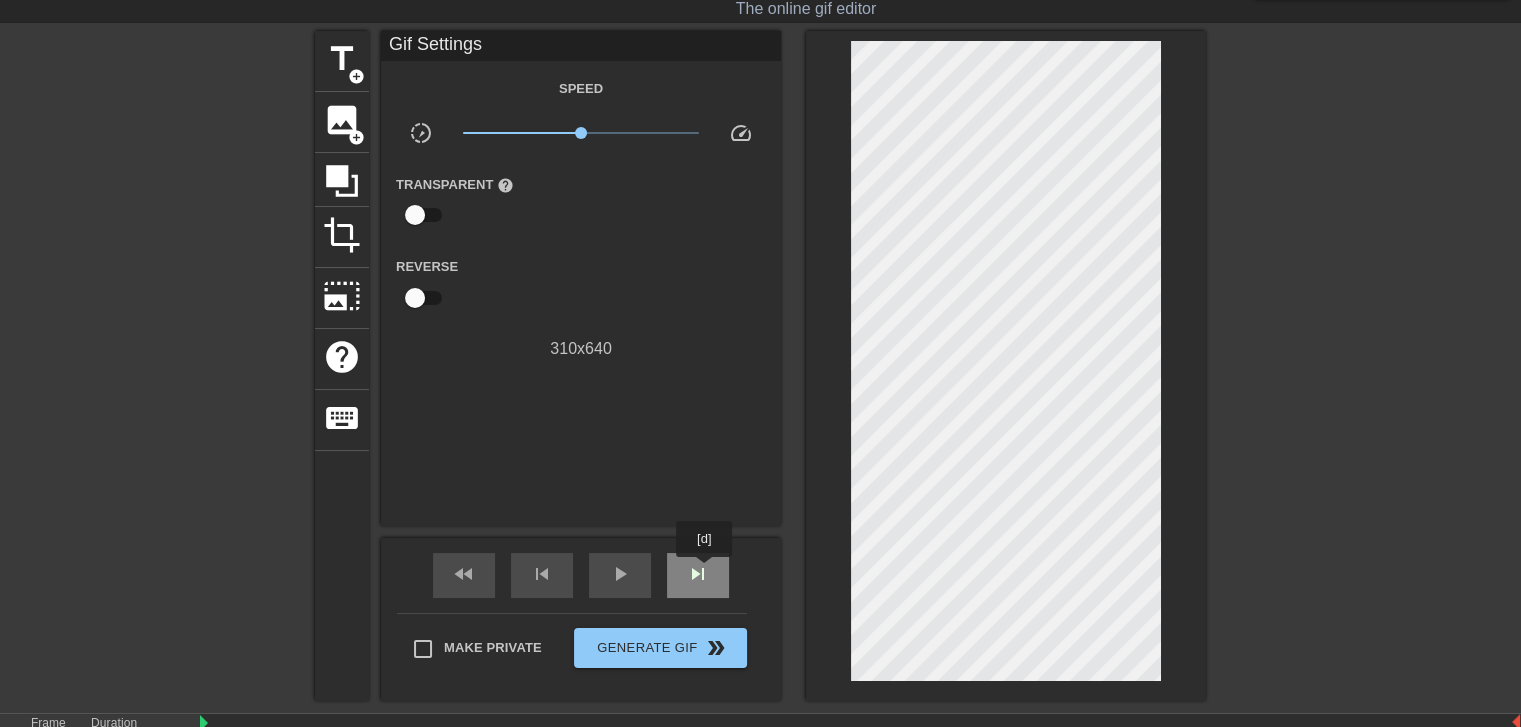 click on "skip_next" at bounding box center [698, 574] 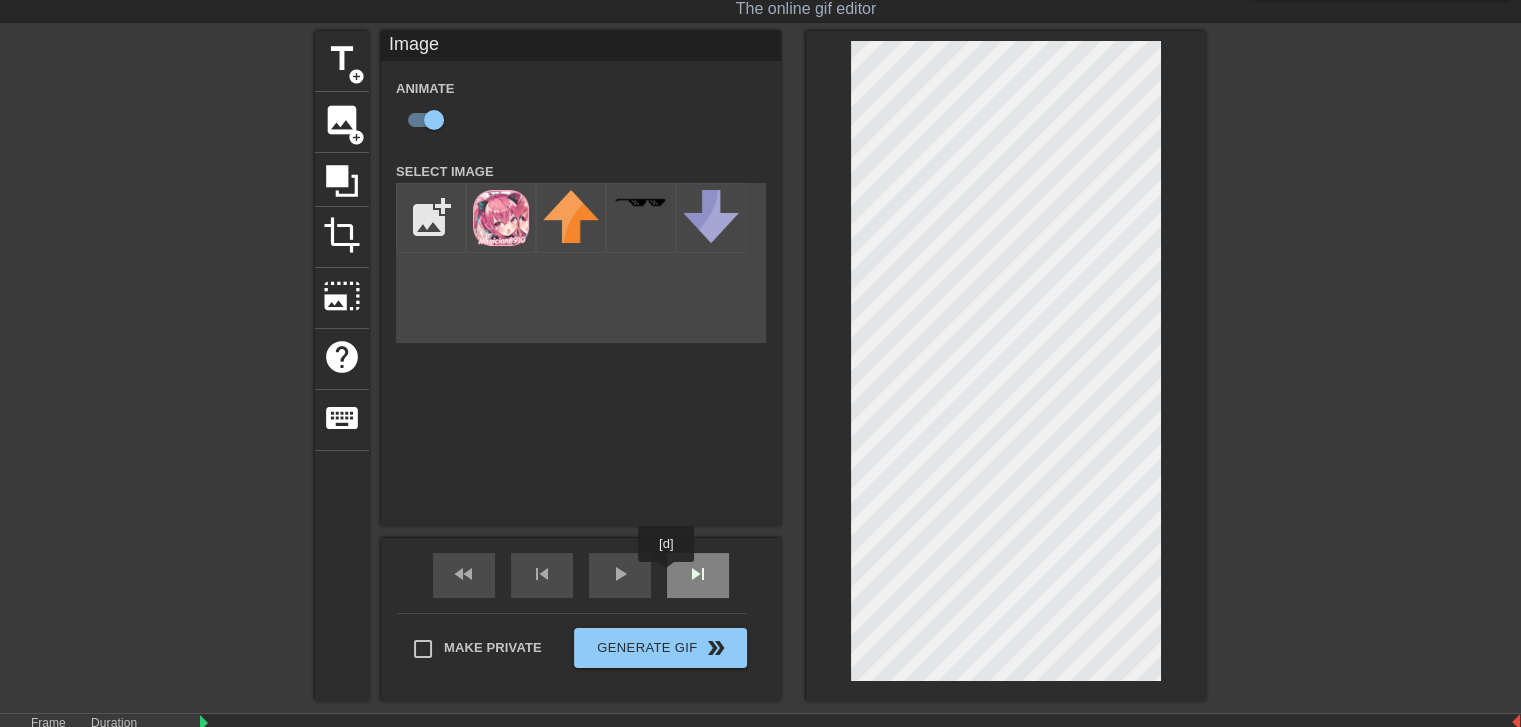 click on "skip_next" at bounding box center (698, 575) 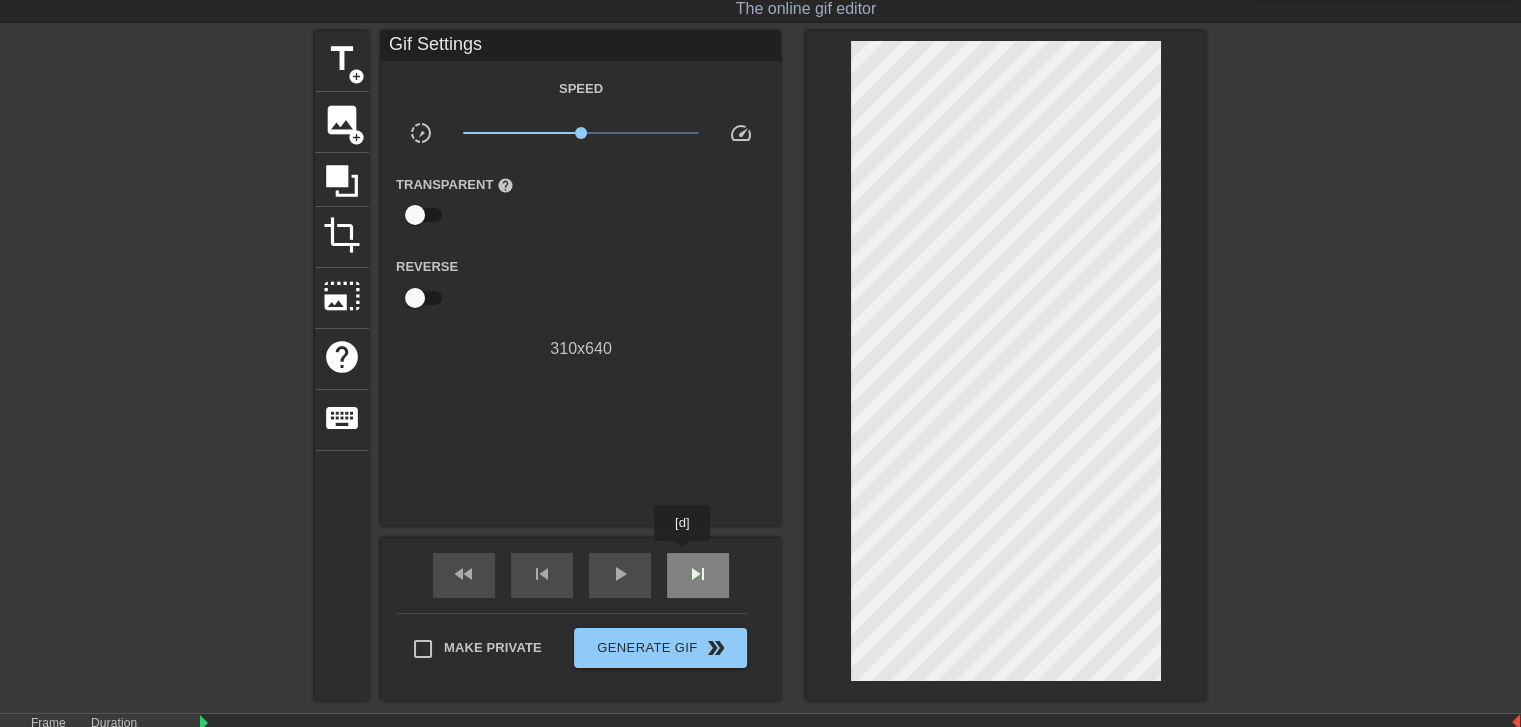 click on "skip_next" at bounding box center [698, 575] 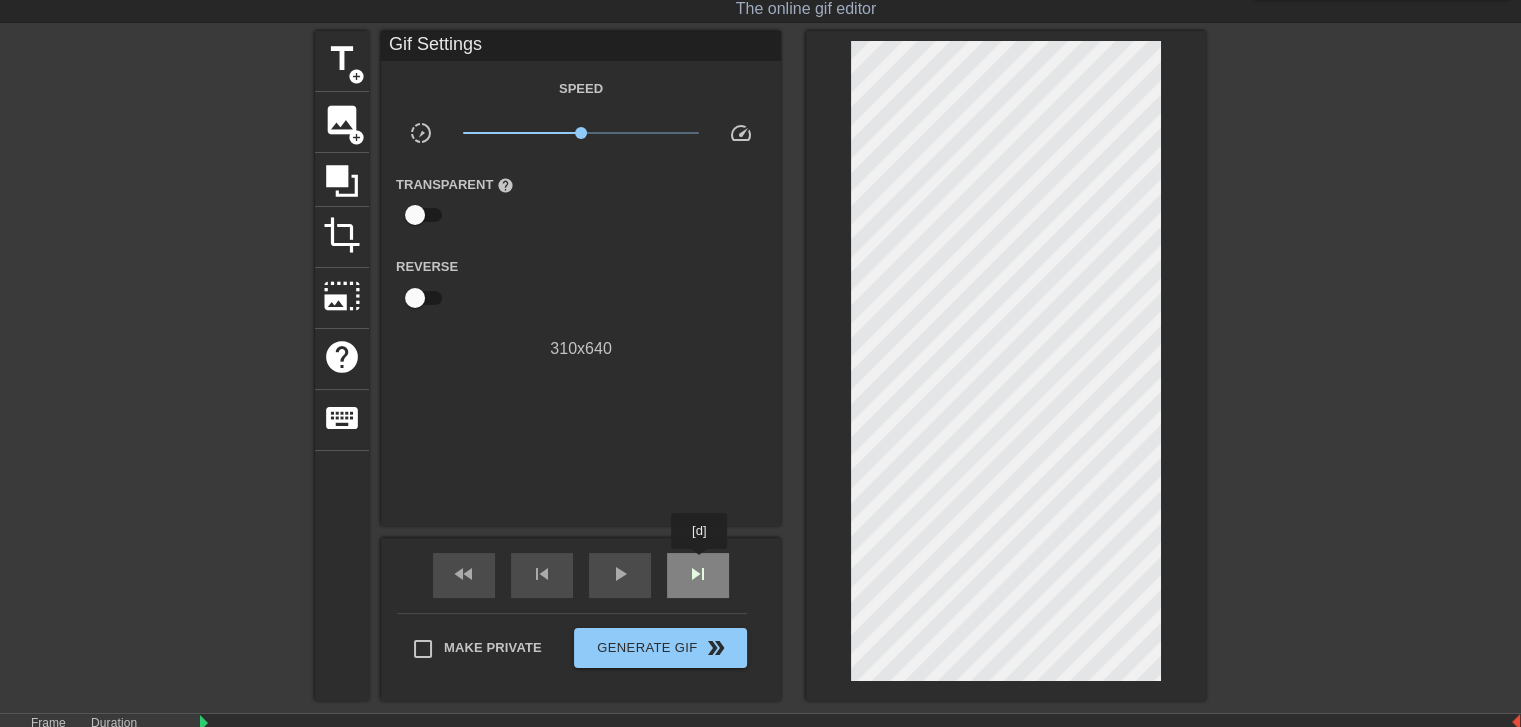 click on "skip_next" at bounding box center [698, 574] 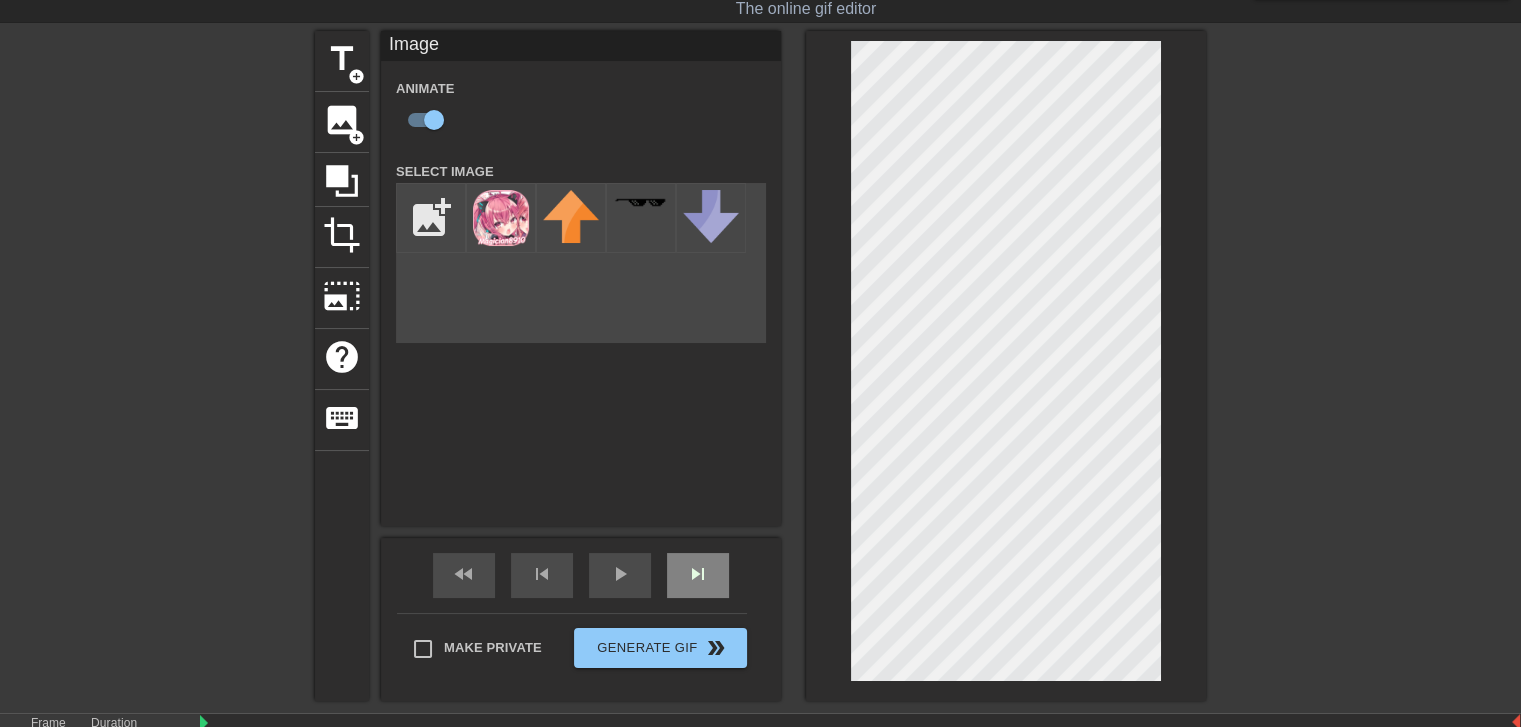 click on "skip_next" at bounding box center [698, 574] 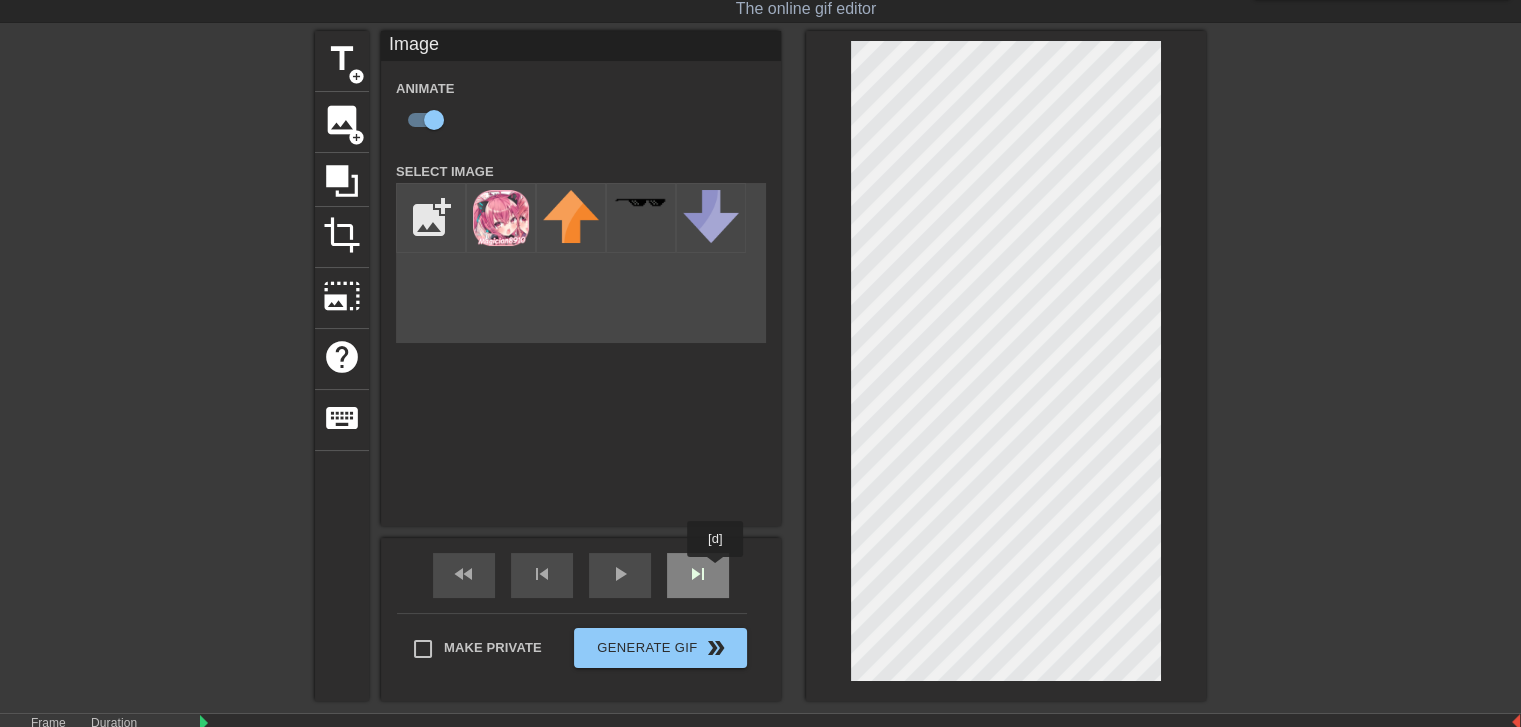 click on "skip_next" at bounding box center (698, 575) 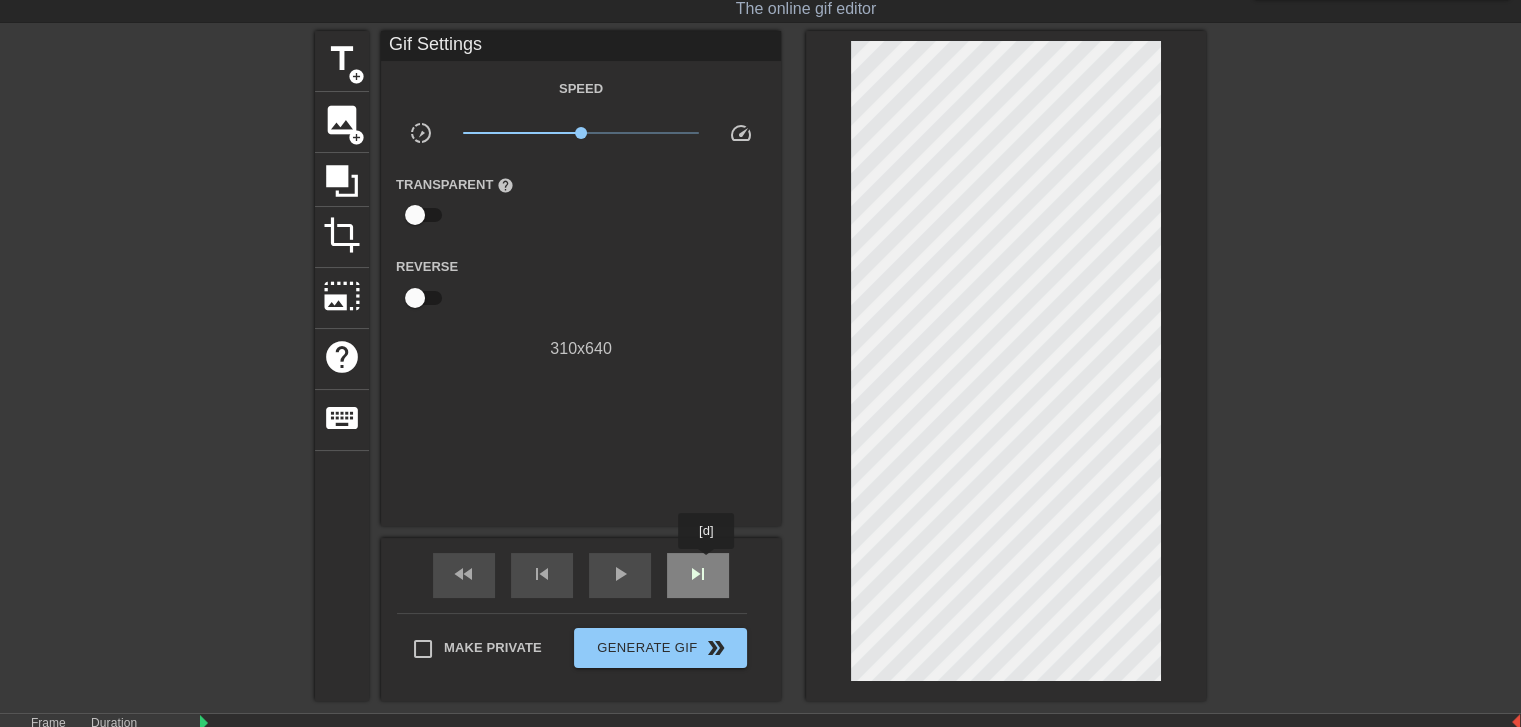 click on "skip_next" at bounding box center (698, 574) 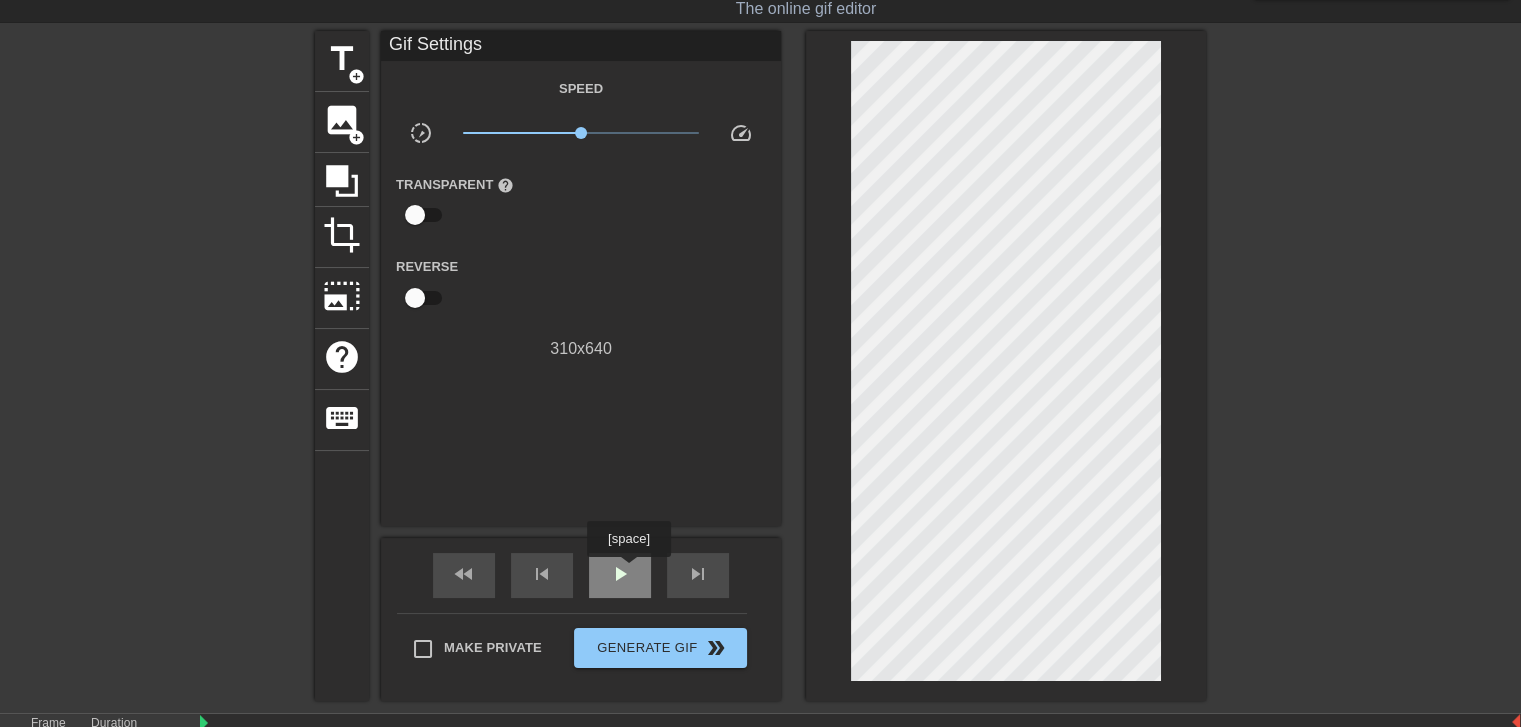 click on "play_arrow" at bounding box center (620, 574) 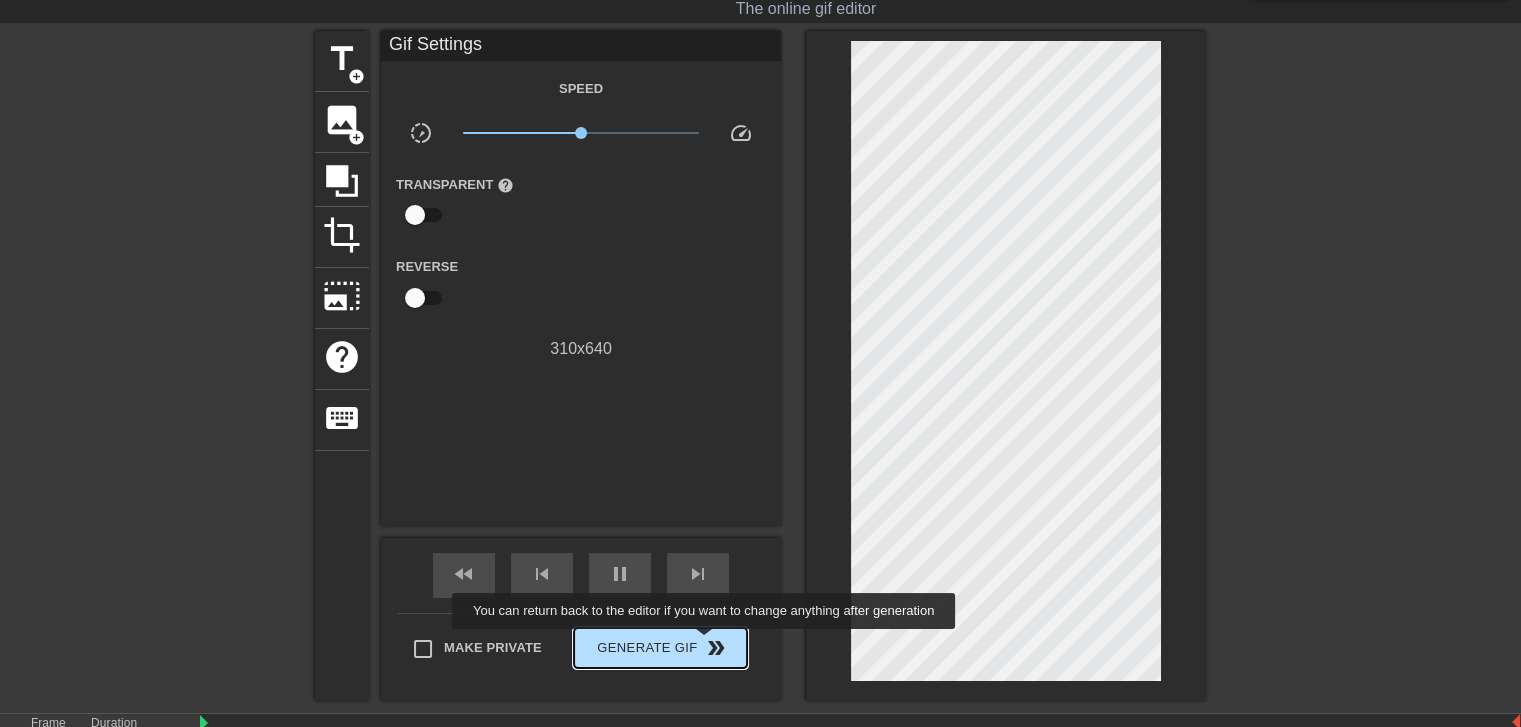 click on "double_arrow" at bounding box center [716, 648] 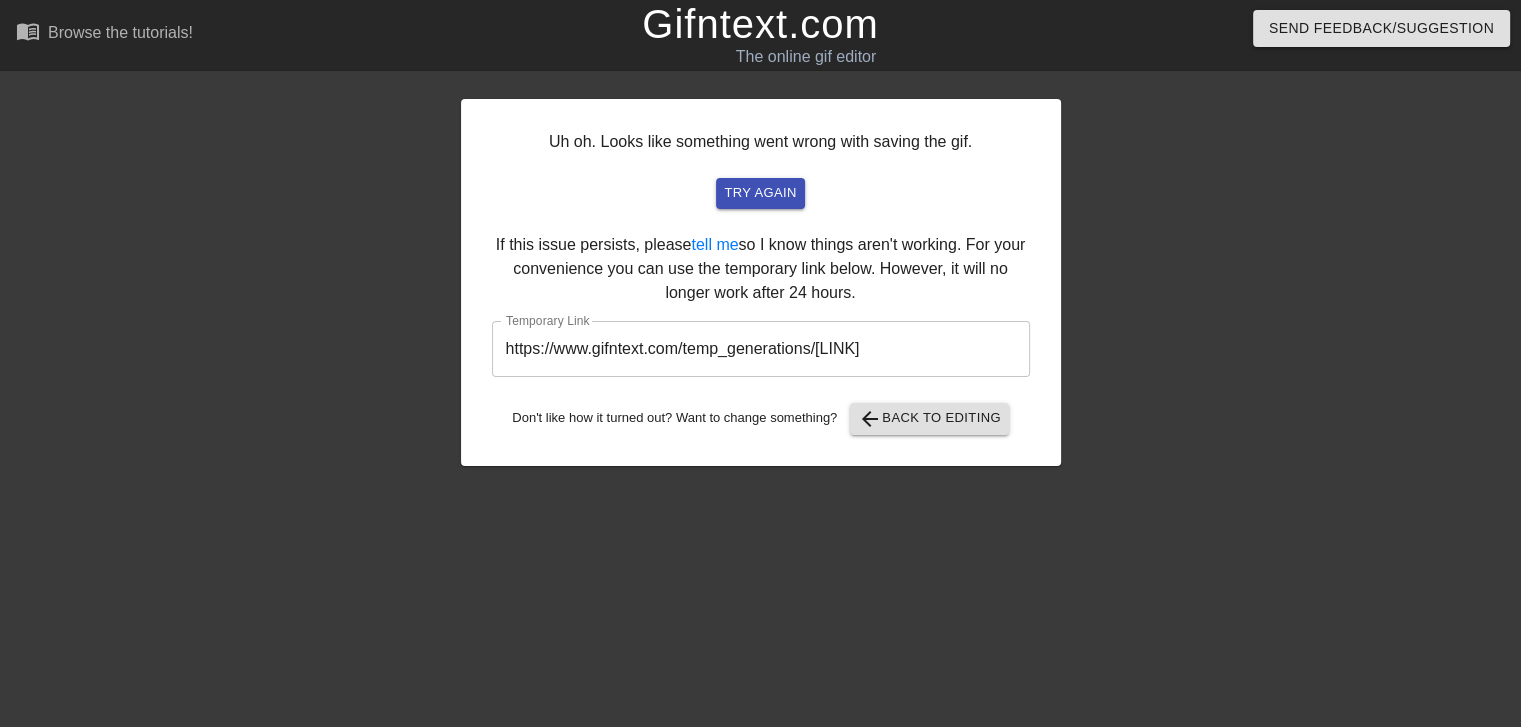scroll, scrollTop: 0, scrollLeft: 0, axis: both 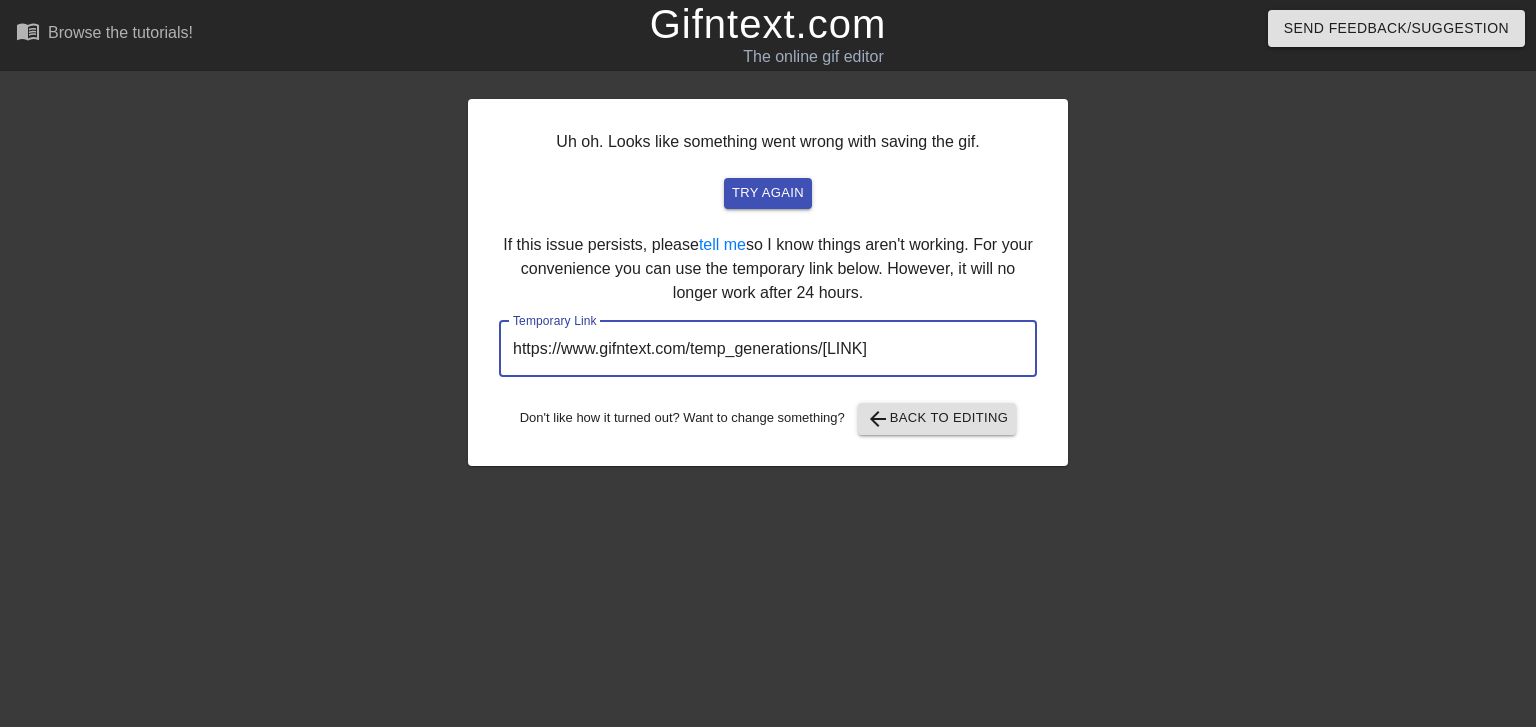 drag, startPoint x: 936, startPoint y: 346, endPoint x: 517, endPoint y: 347, distance: 419.0012 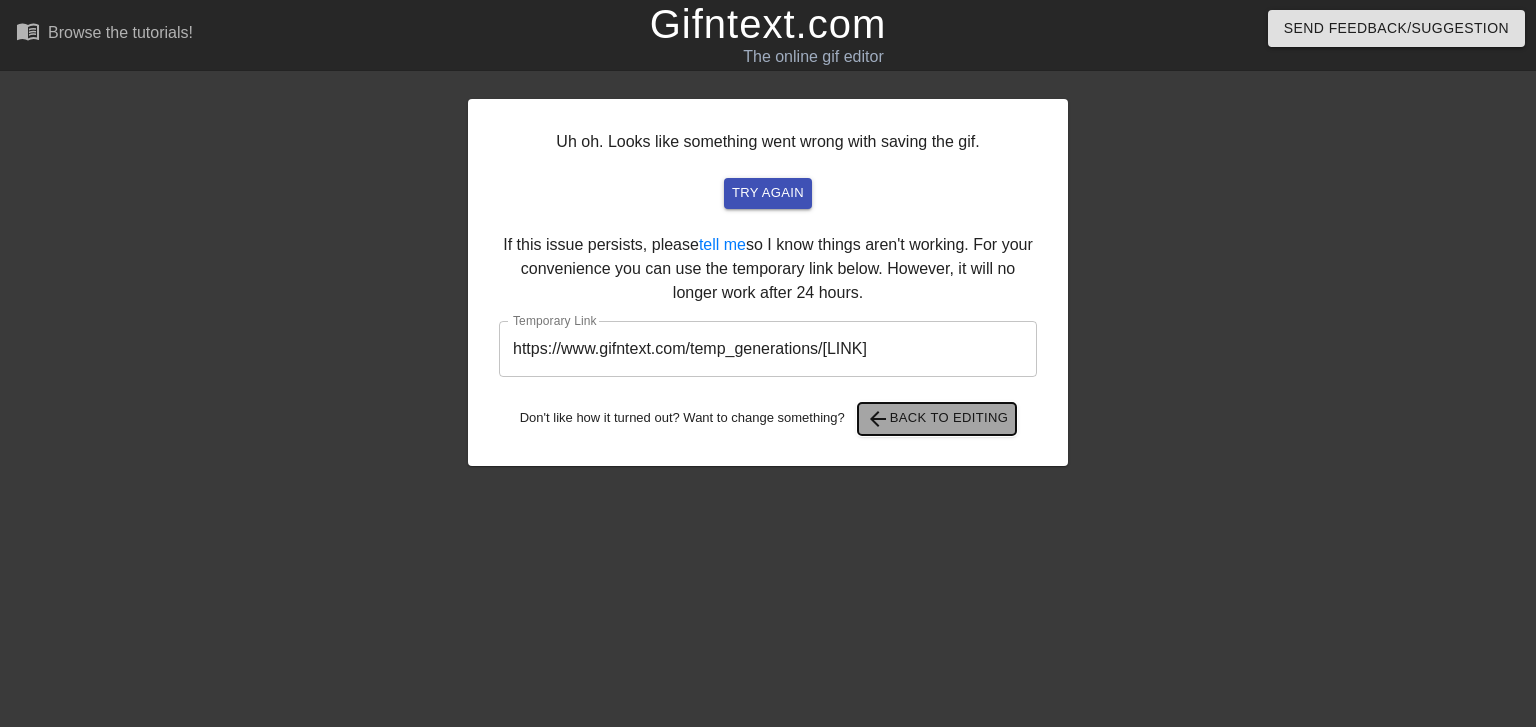 click on "arrow_back" at bounding box center (878, 419) 